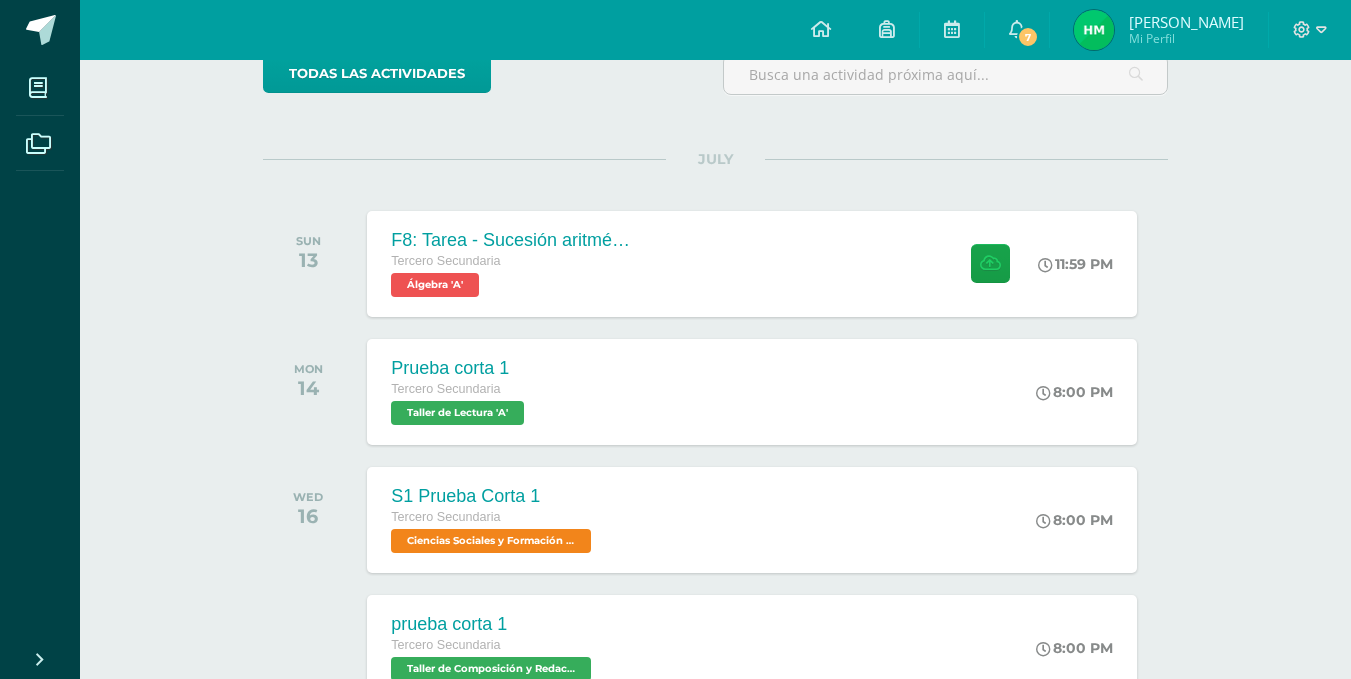 scroll, scrollTop: 186, scrollLeft: 0, axis: vertical 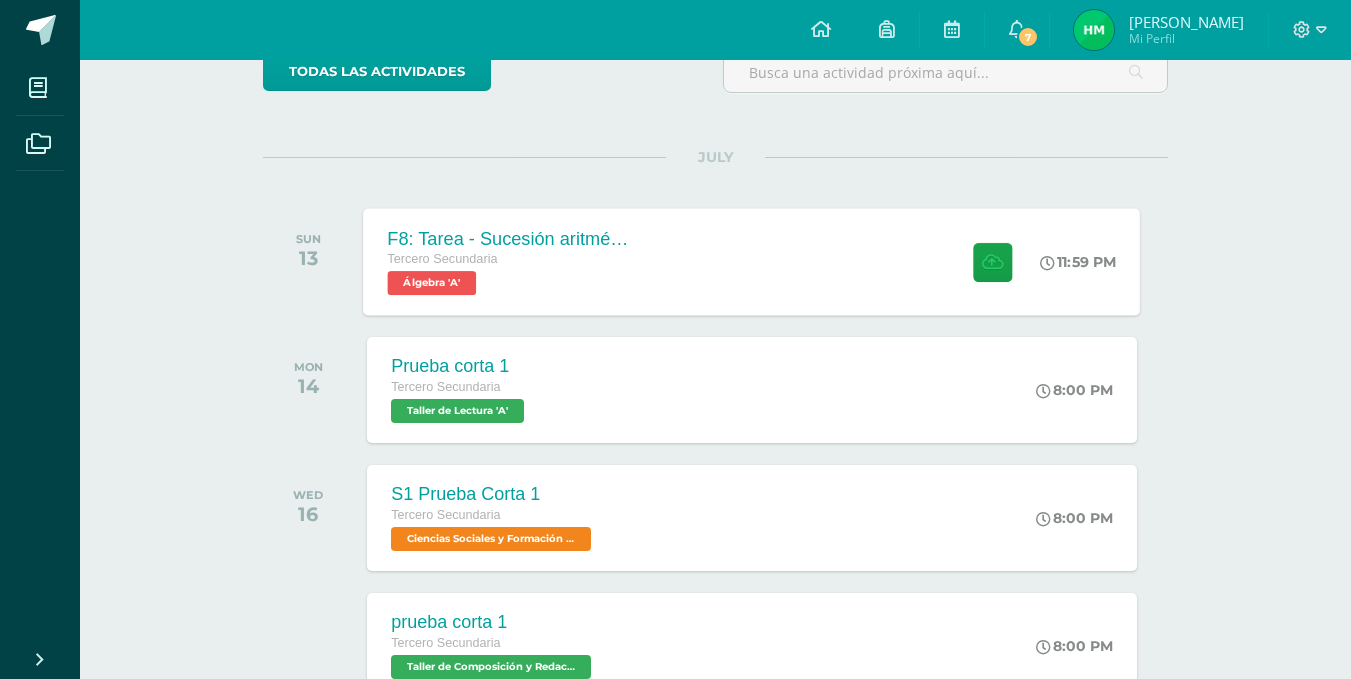 click on "Tercero Secundaria" at bounding box center [509, 260] 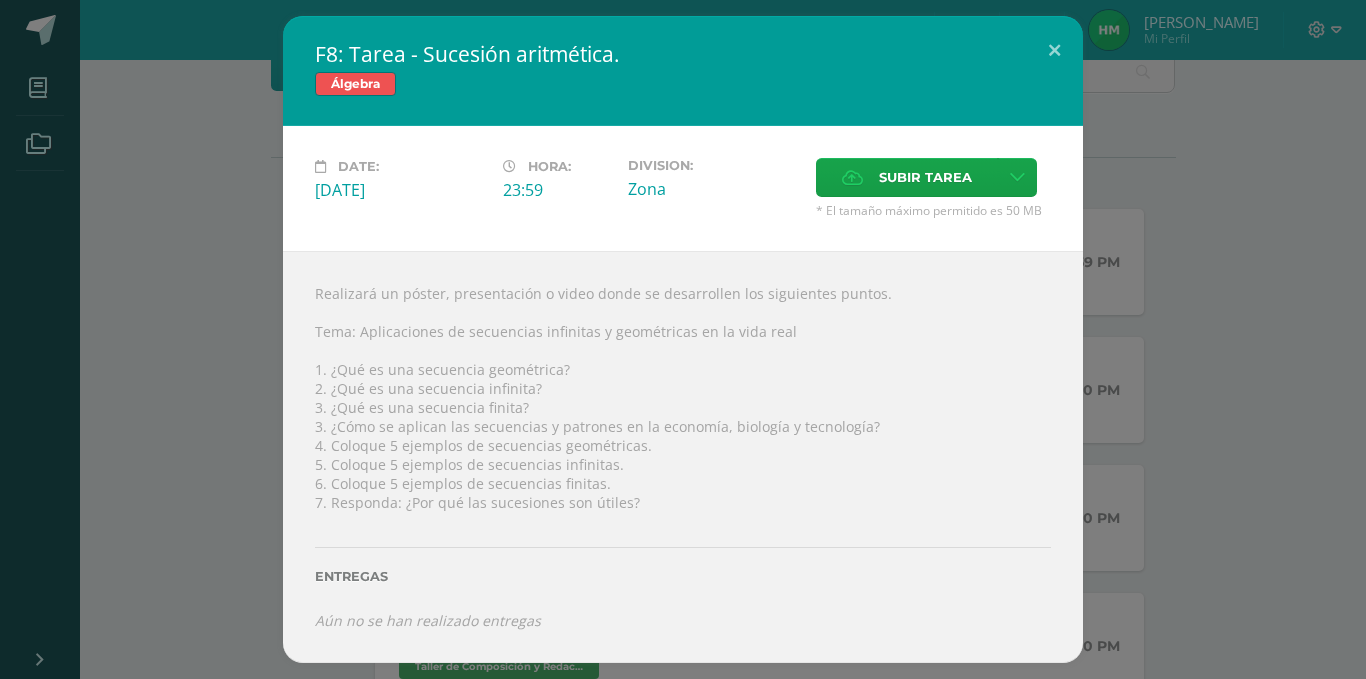 drag, startPoint x: 654, startPoint y: 520, endPoint x: 323, endPoint y: 353, distance: 370.7425 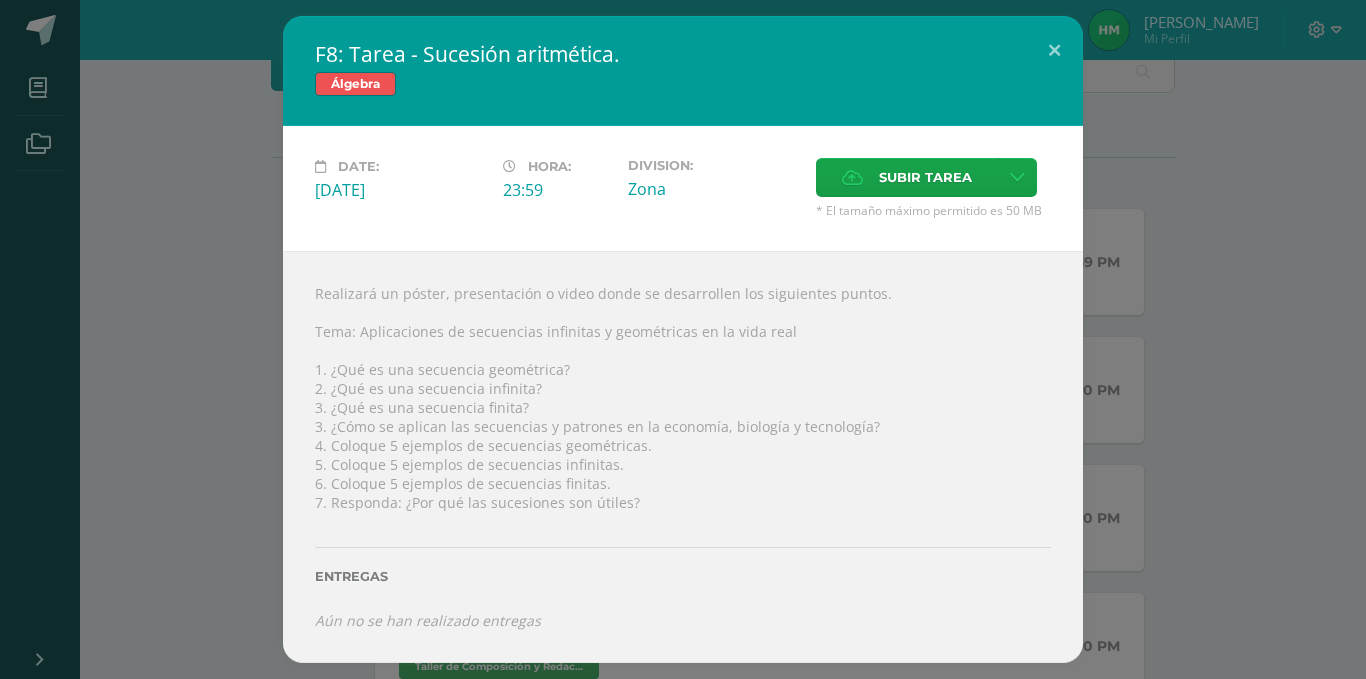 click on "Realizará un póster, presentación o video donde se desarrollen los siguientes puntos.  Tema: Aplicaciones de secuencias infinitas y geométricas en la vida real 1. ¿Qué es una secuencia geométrica? 2. ¿Qué es una secuencia infinita?  3. ¿Qué es una secuencia finita? 3. ¿Cómo se aplican las secuencias y patrones en la economía, biología y tecnología?  4. Coloque 5 ejemplos de secuencias geométricas.  5. Coloque 5 ejemplos de secuencias infinitas.  6. Coloque 5 ejemplos de secuencias finitas.  7. Responda: ¿Por qué las sucesiones son útiles?
Entregas
Aún no se han realizado entregas
?" at bounding box center [683, 456] 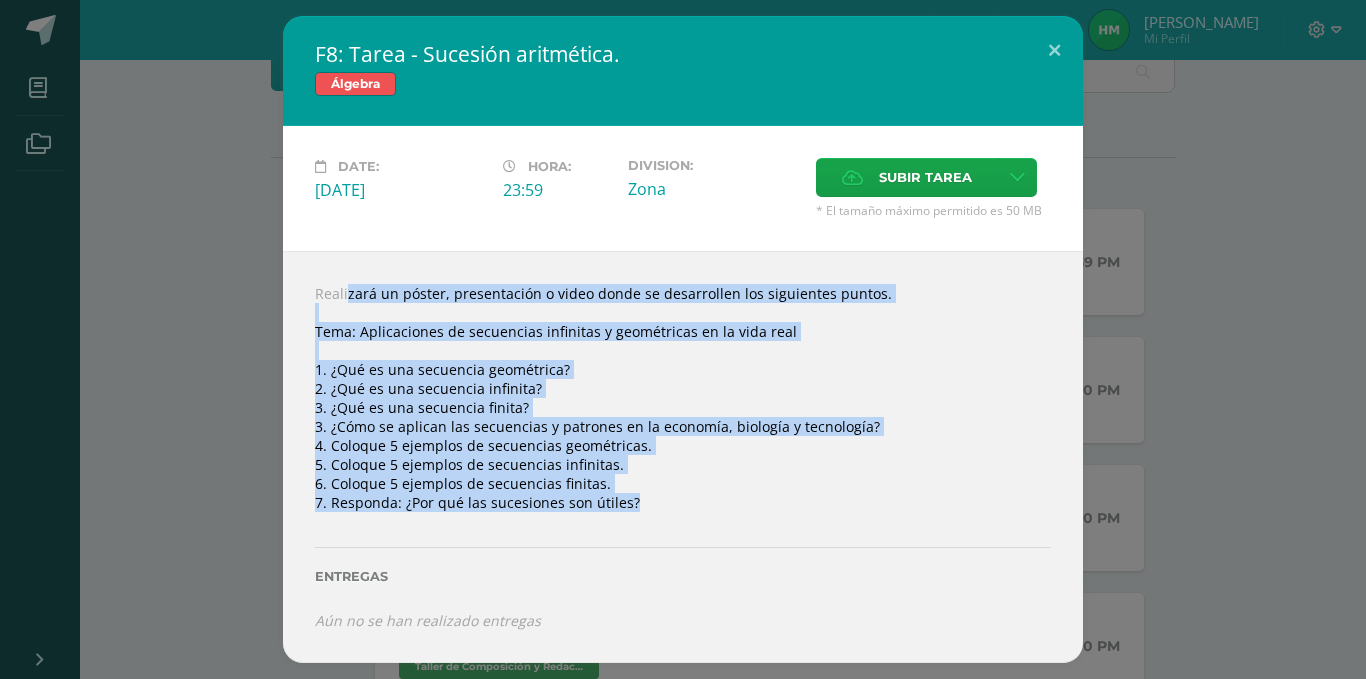 drag, startPoint x: 313, startPoint y: 291, endPoint x: 631, endPoint y: 508, distance: 384.9844 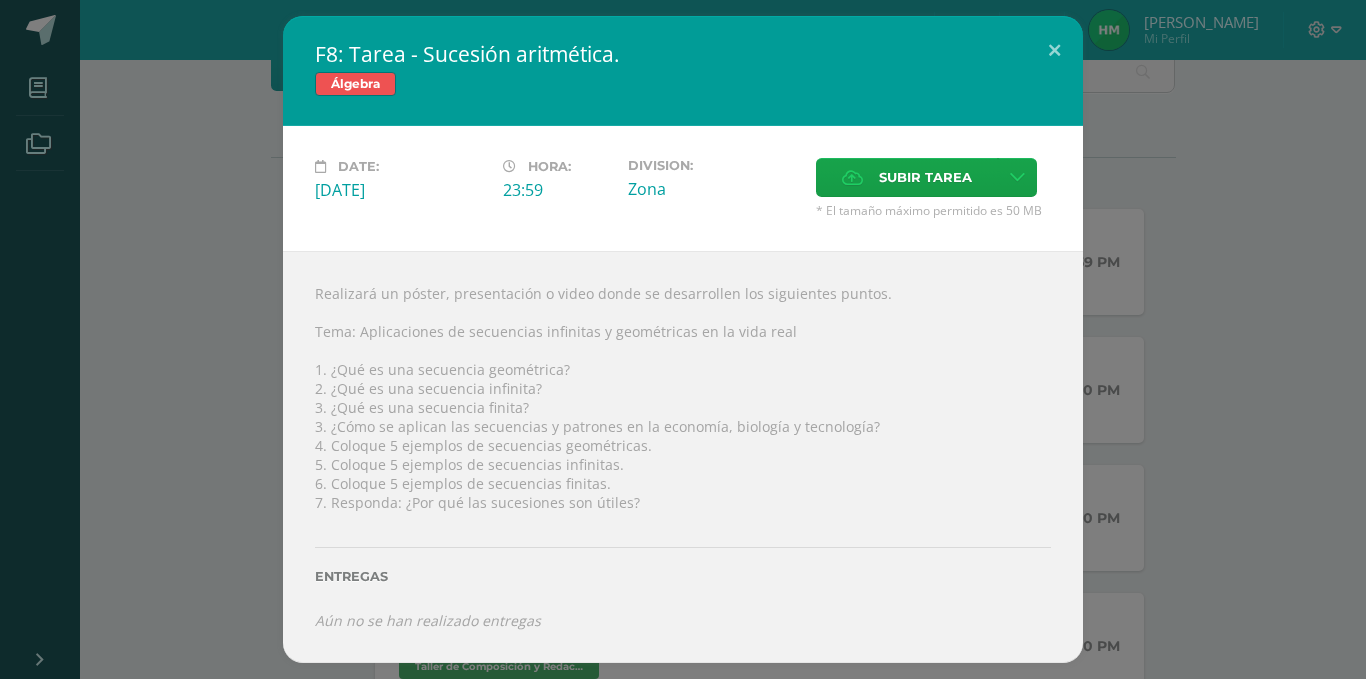 click on "Date:
Sunday 13 de July
Hora:
23:59
Division:
Zona" at bounding box center [683, 188] 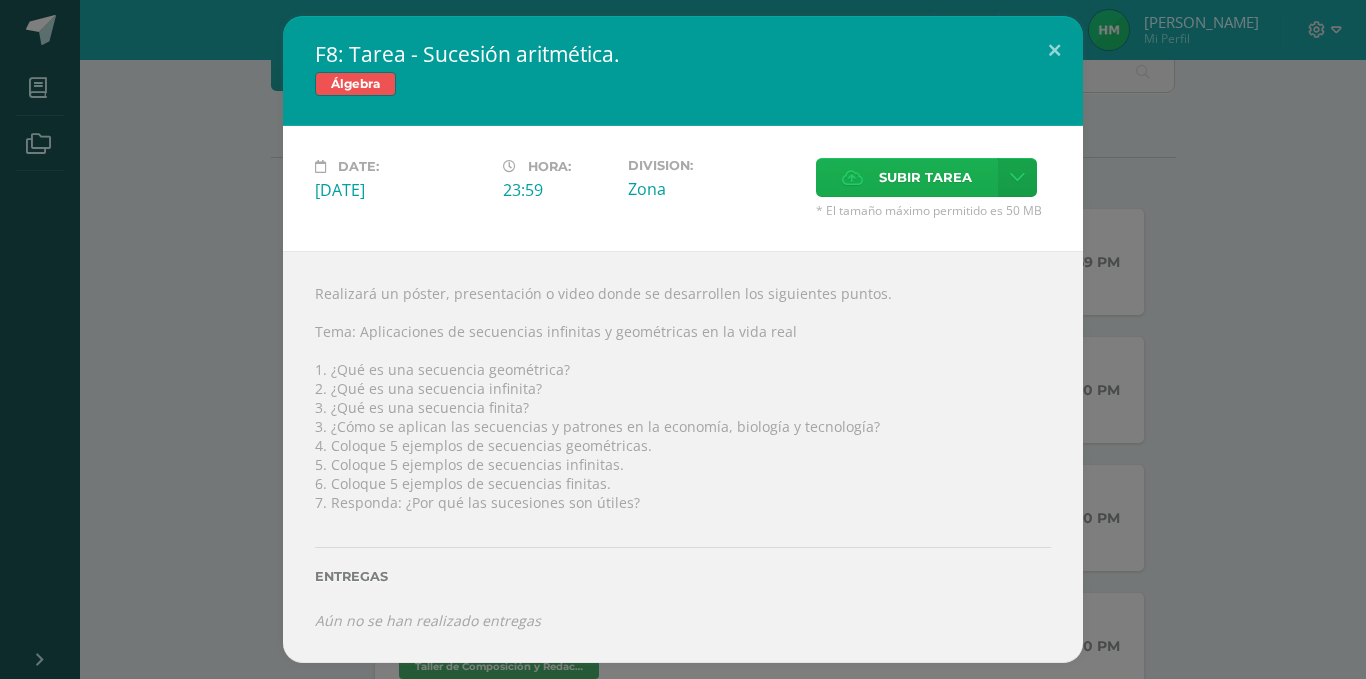 click at bounding box center (852, 177) 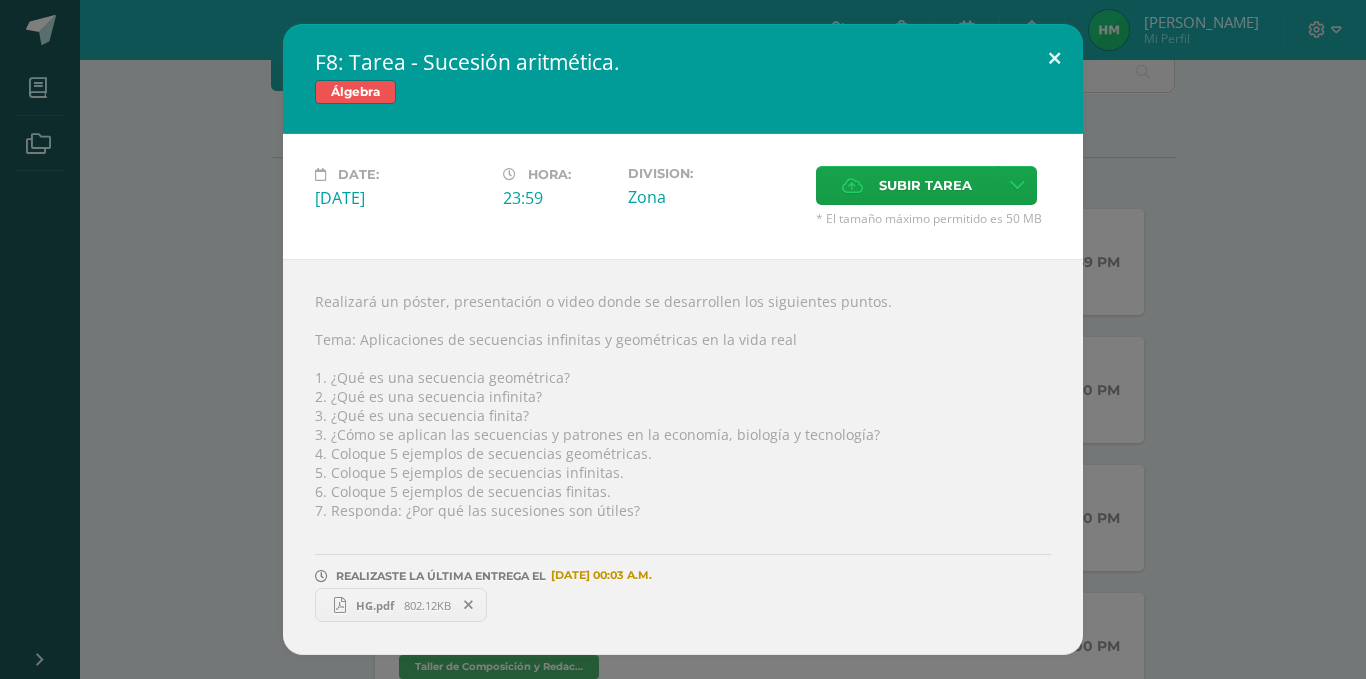 click at bounding box center (1054, 58) 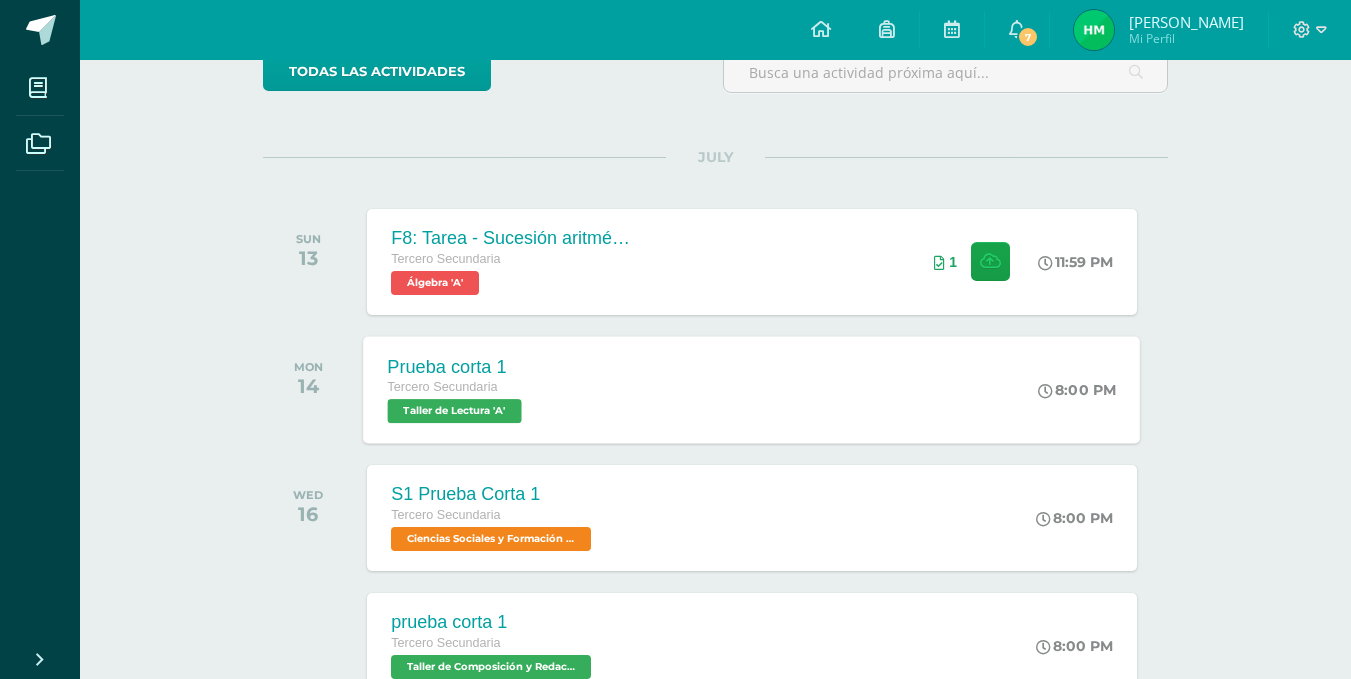scroll, scrollTop: 19, scrollLeft: 0, axis: vertical 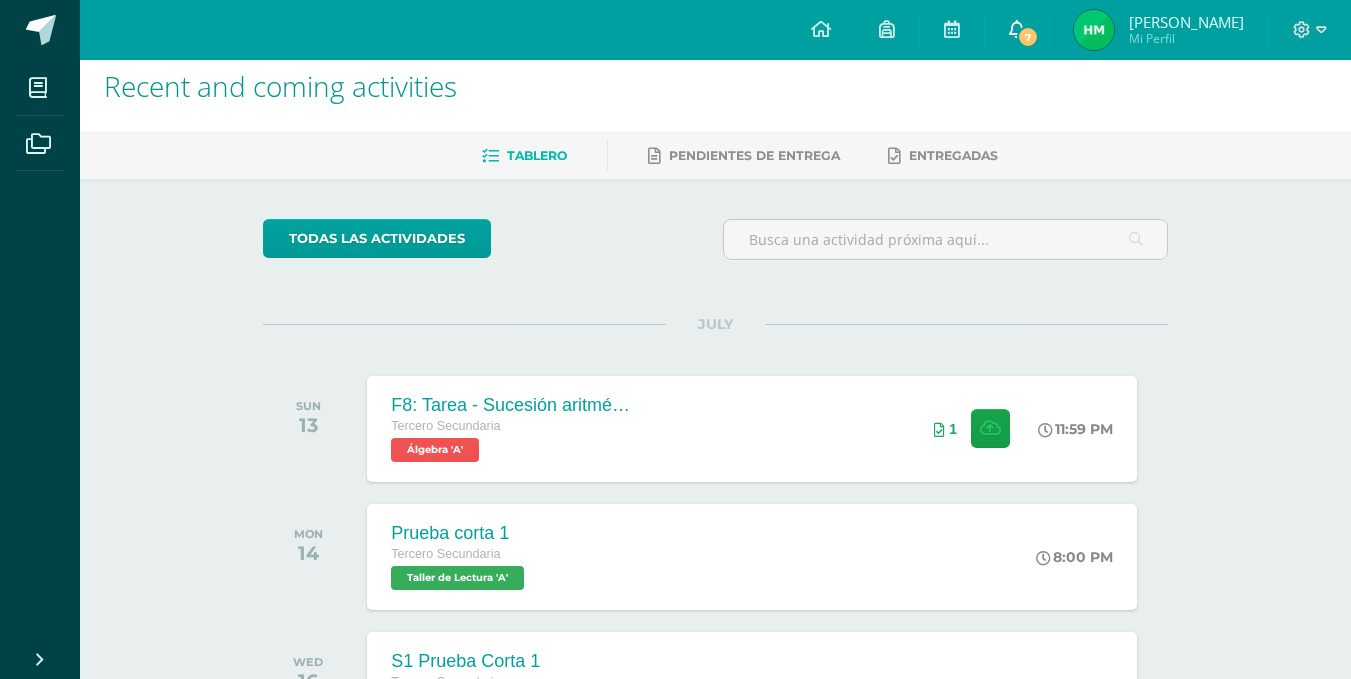 click on "7" at bounding box center [1028, 37] 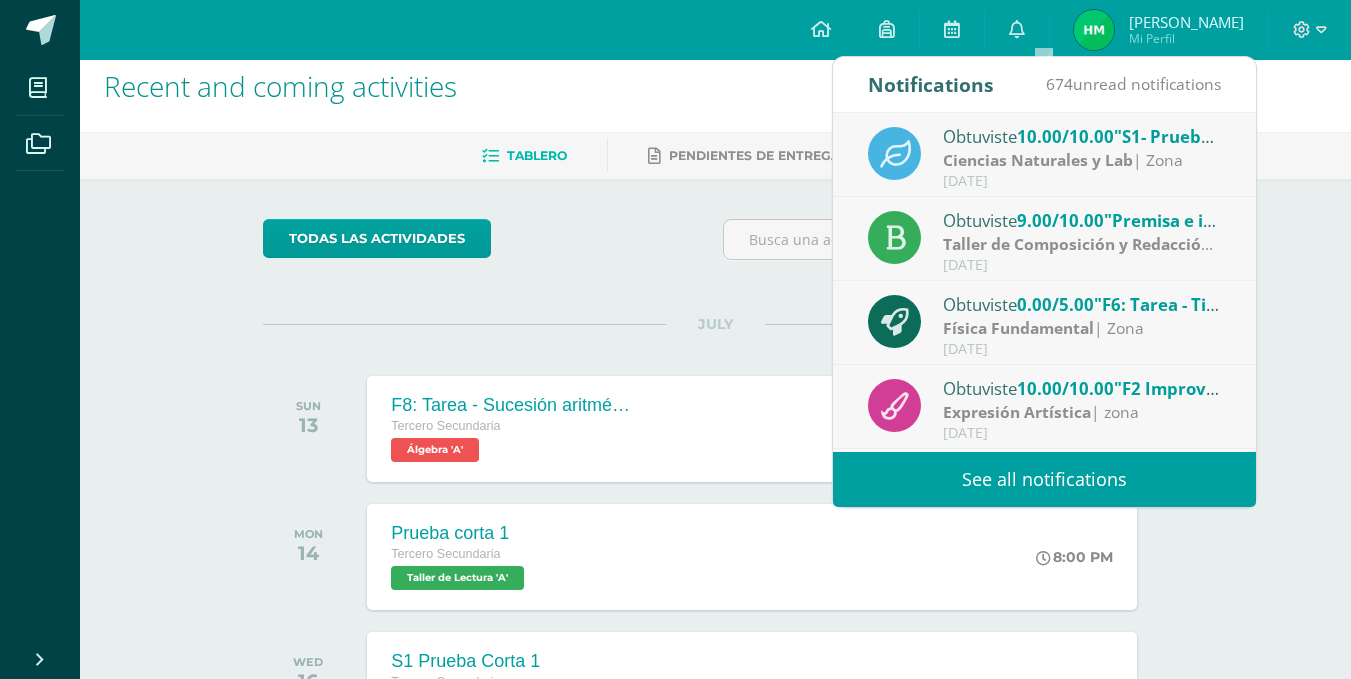 click on "Física Fundamental" at bounding box center (1018, 328) 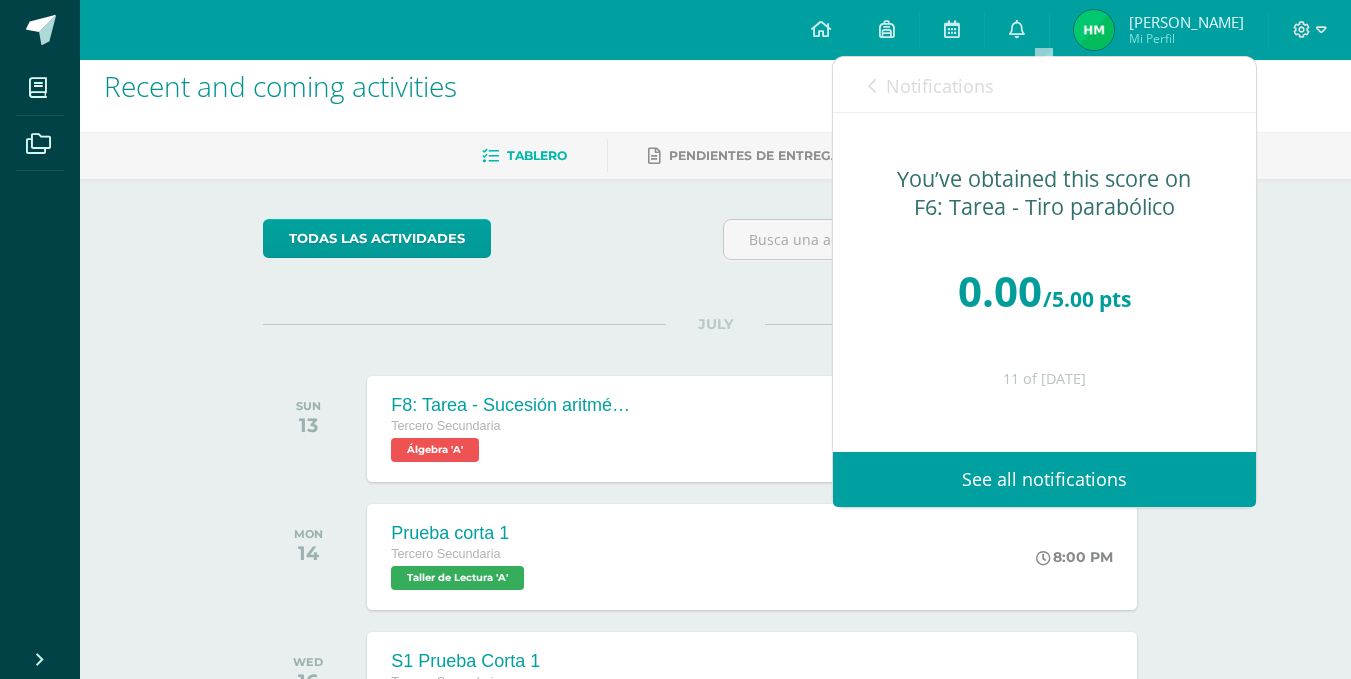 click at bounding box center (872, 86) 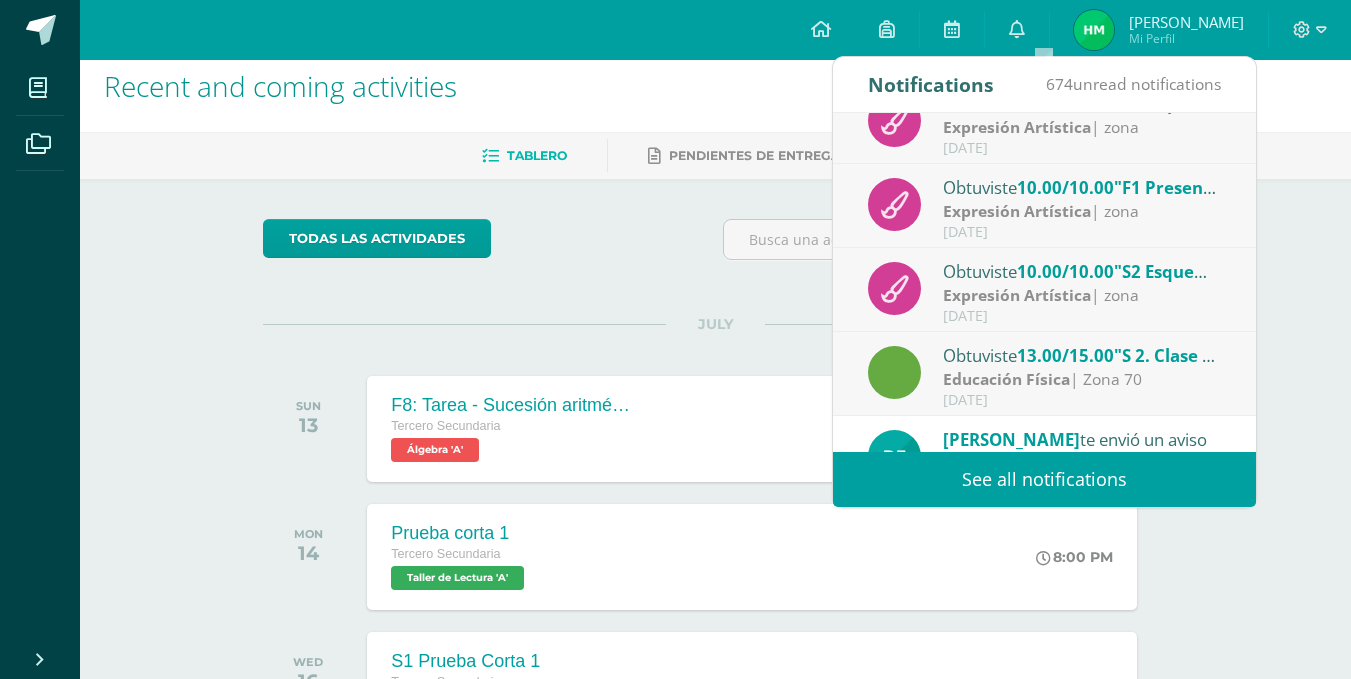 scroll, scrollTop: 333, scrollLeft: 0, axis: vertical 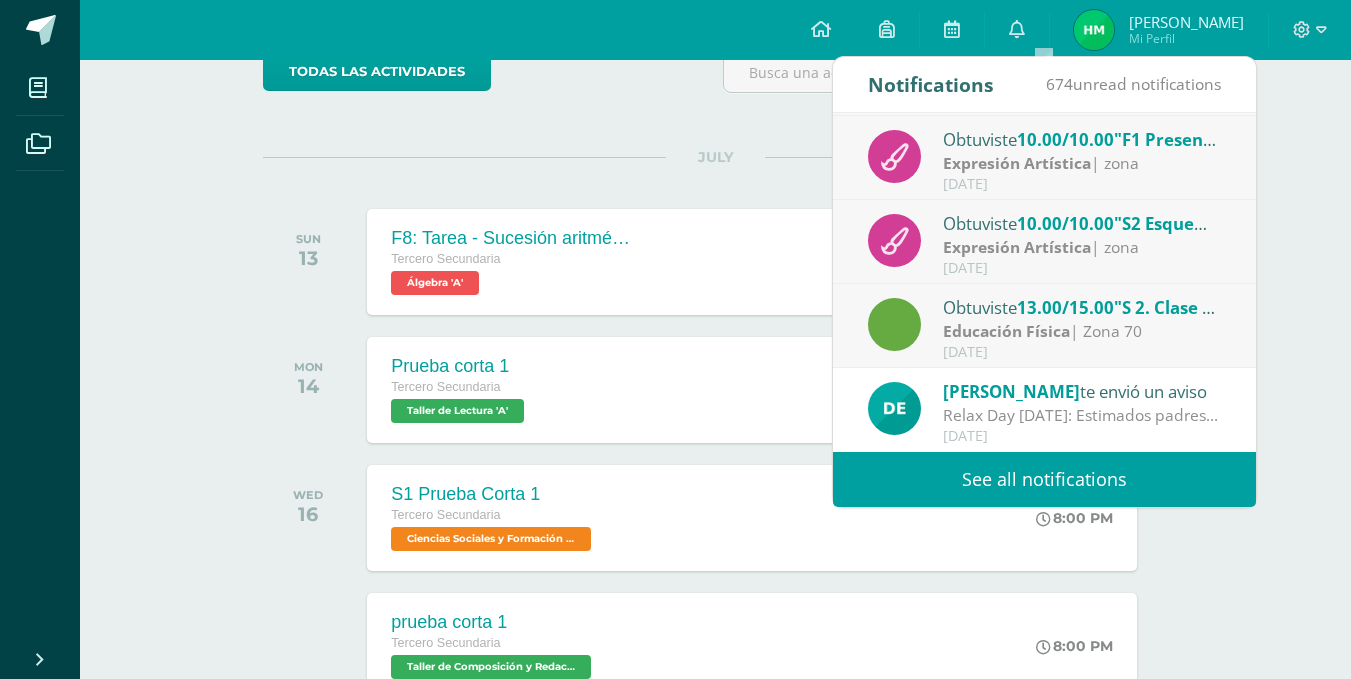 click on "Relax Day [DATE]:
Estimados padres favor tomar nota para el Relax day [DATE]" at bounding box center [1082, 415] 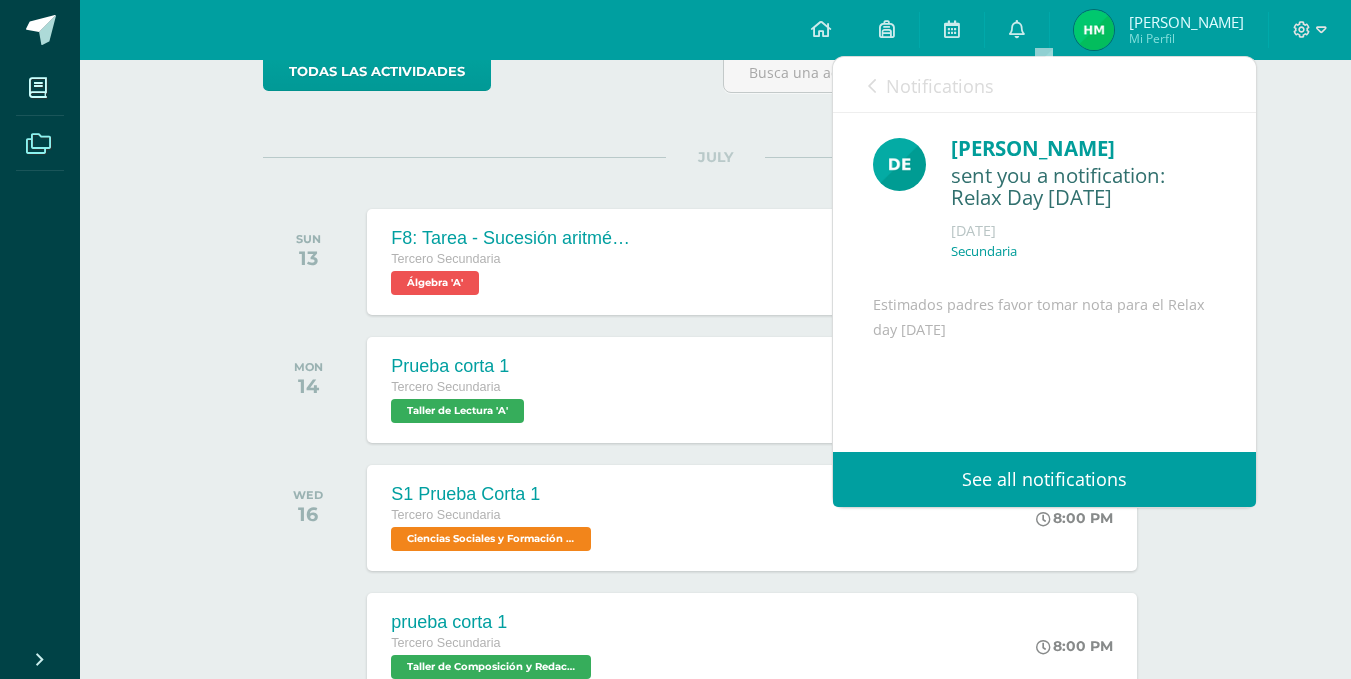 click at bounding box center [38, 144] 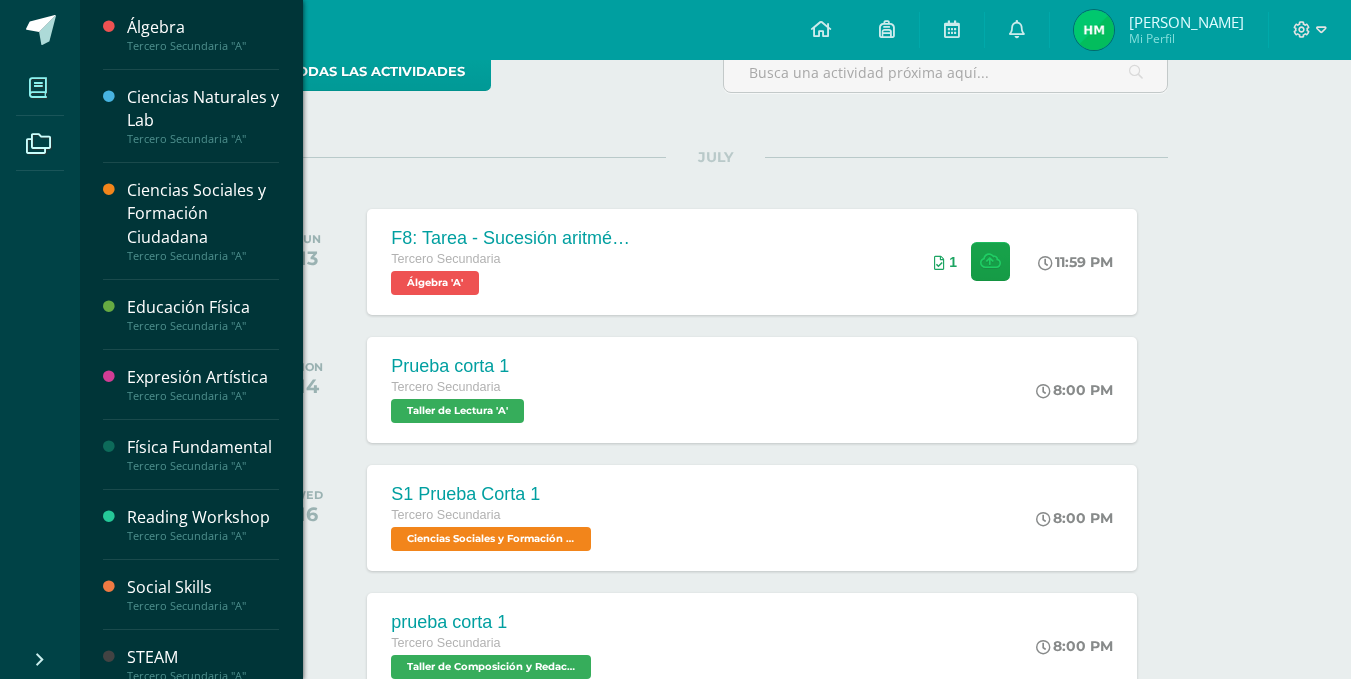 click at bounding box center [38, 87] 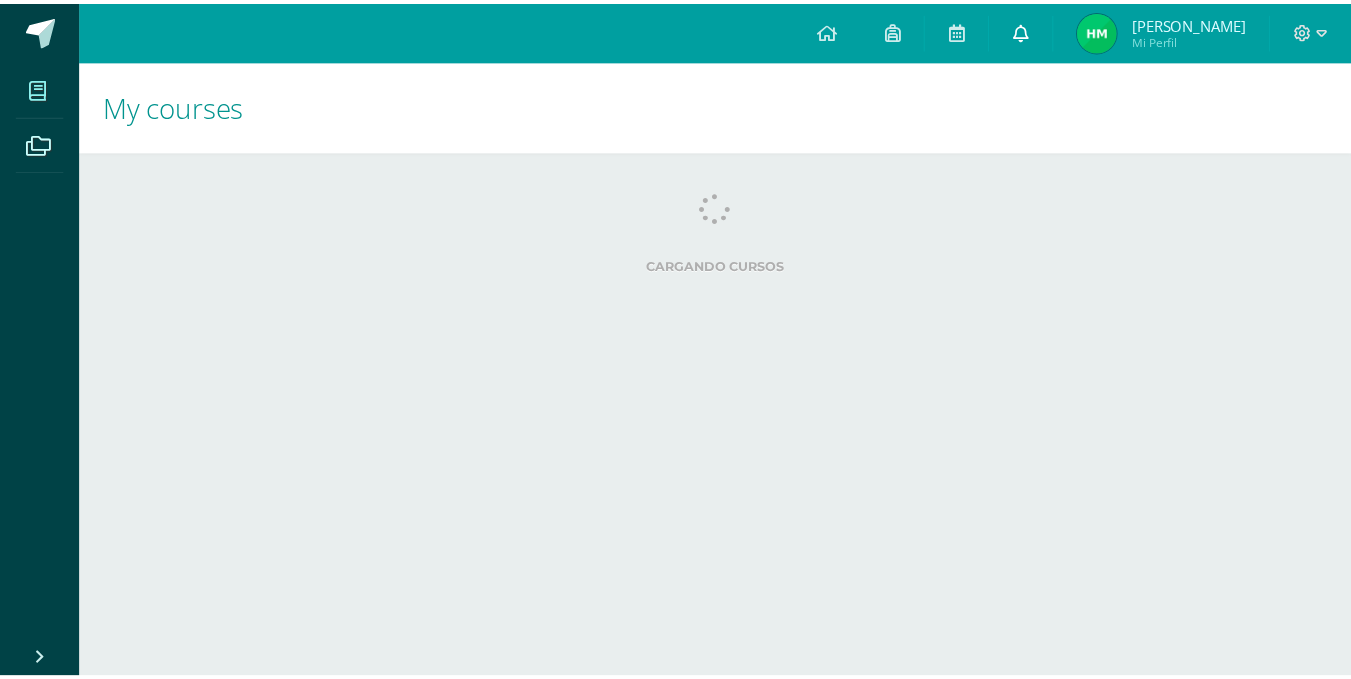 scroll, scrollTop: 0, scrollLeft: 0, axis: both 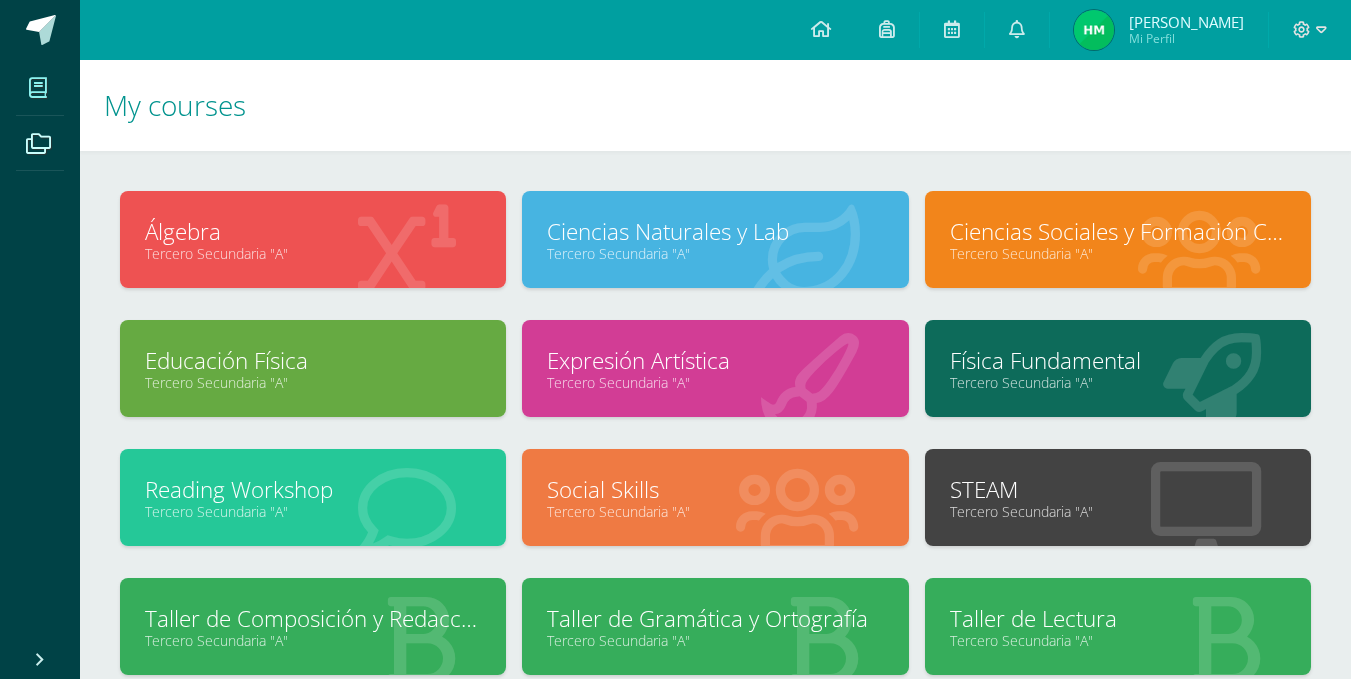 click at bounding box center [1094, 30] 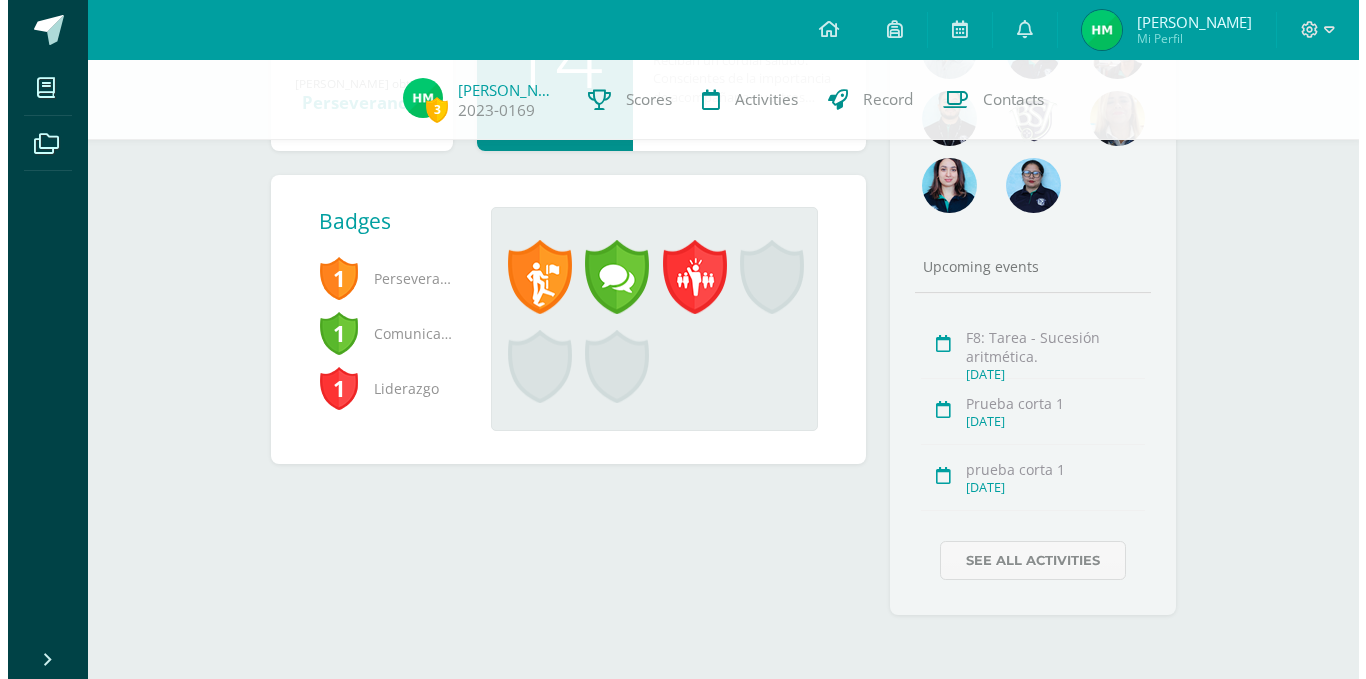 scroll, scrollTop: 0, scrollLeft: 0, axis: both 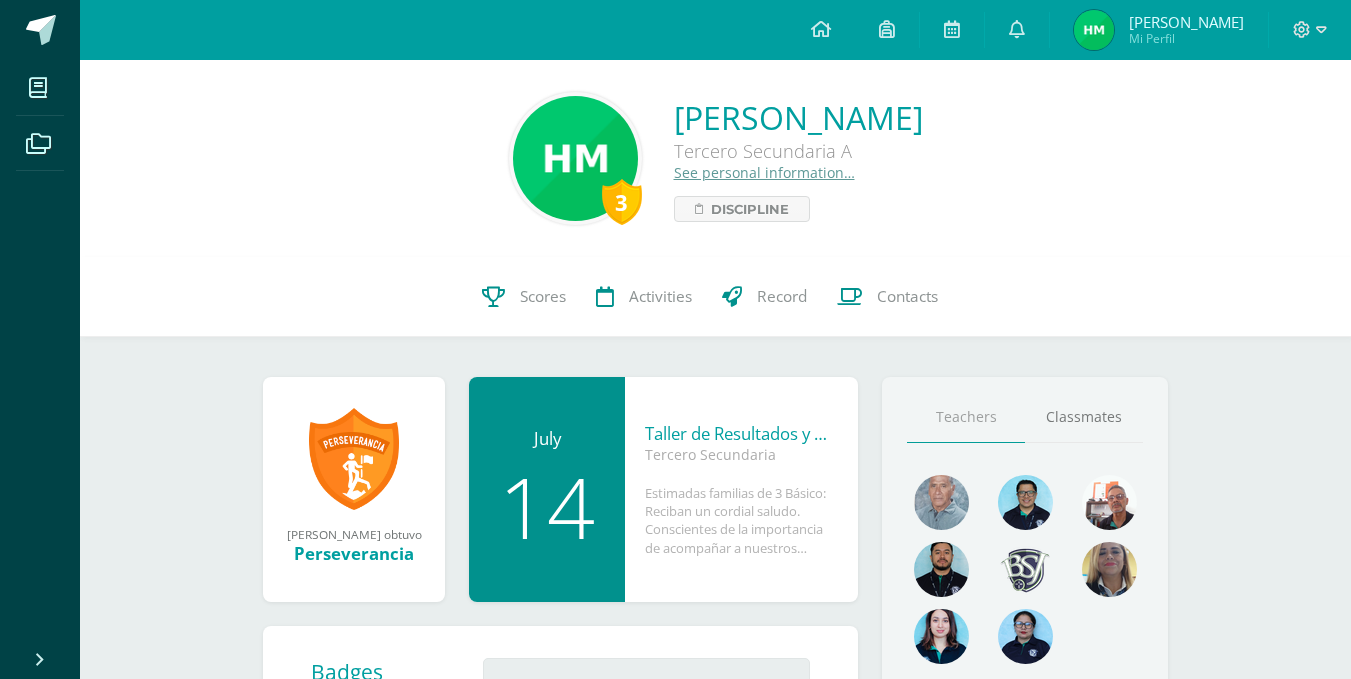 click at bounding box center [1310, 30] 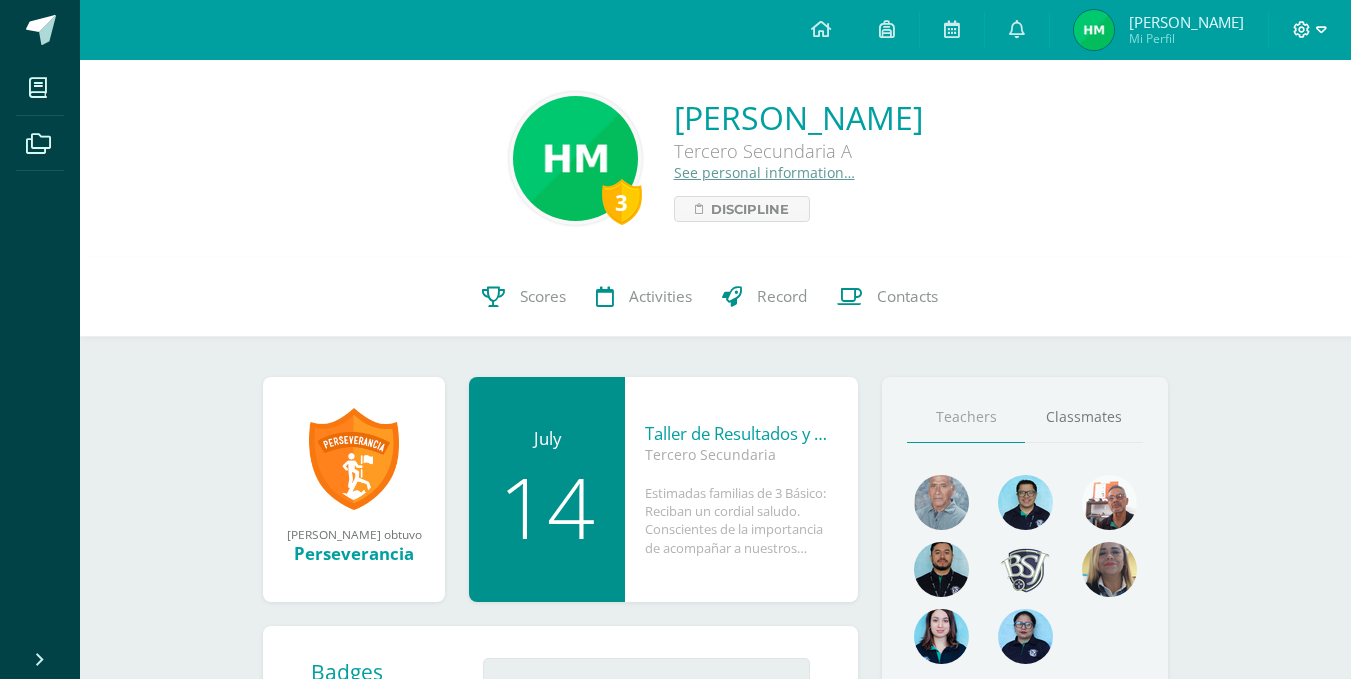click 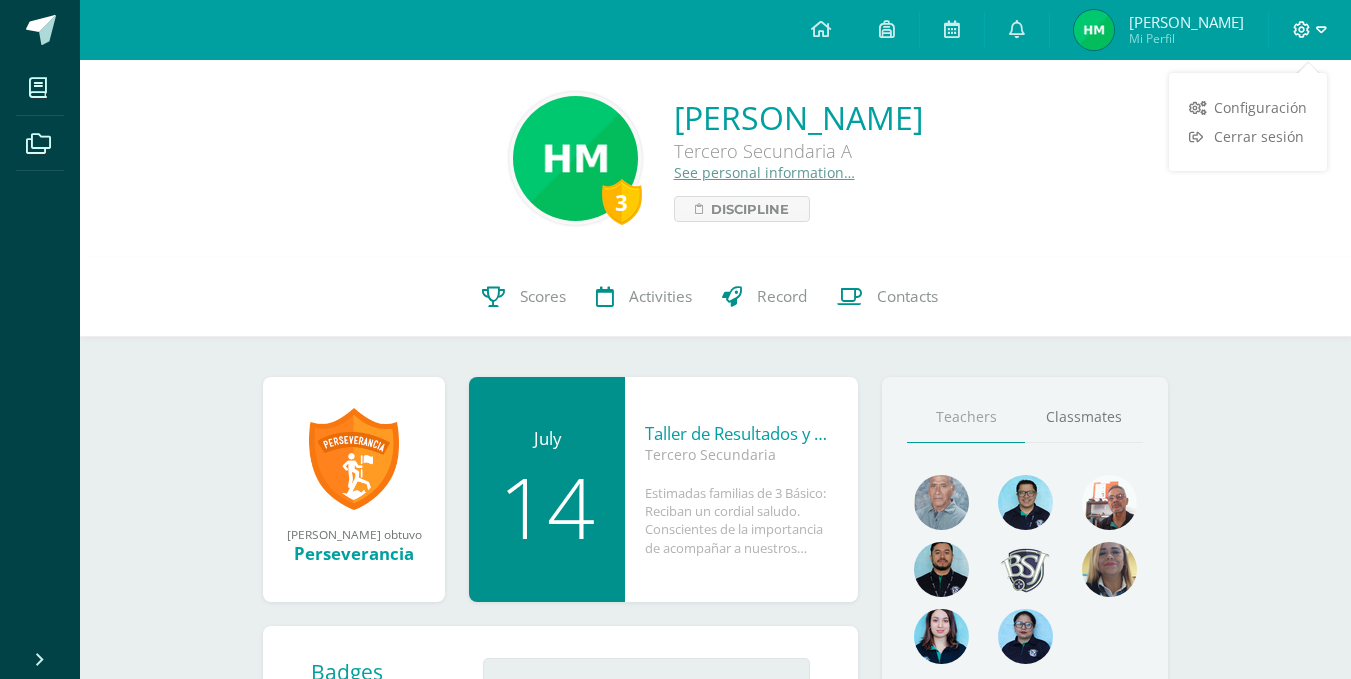 click 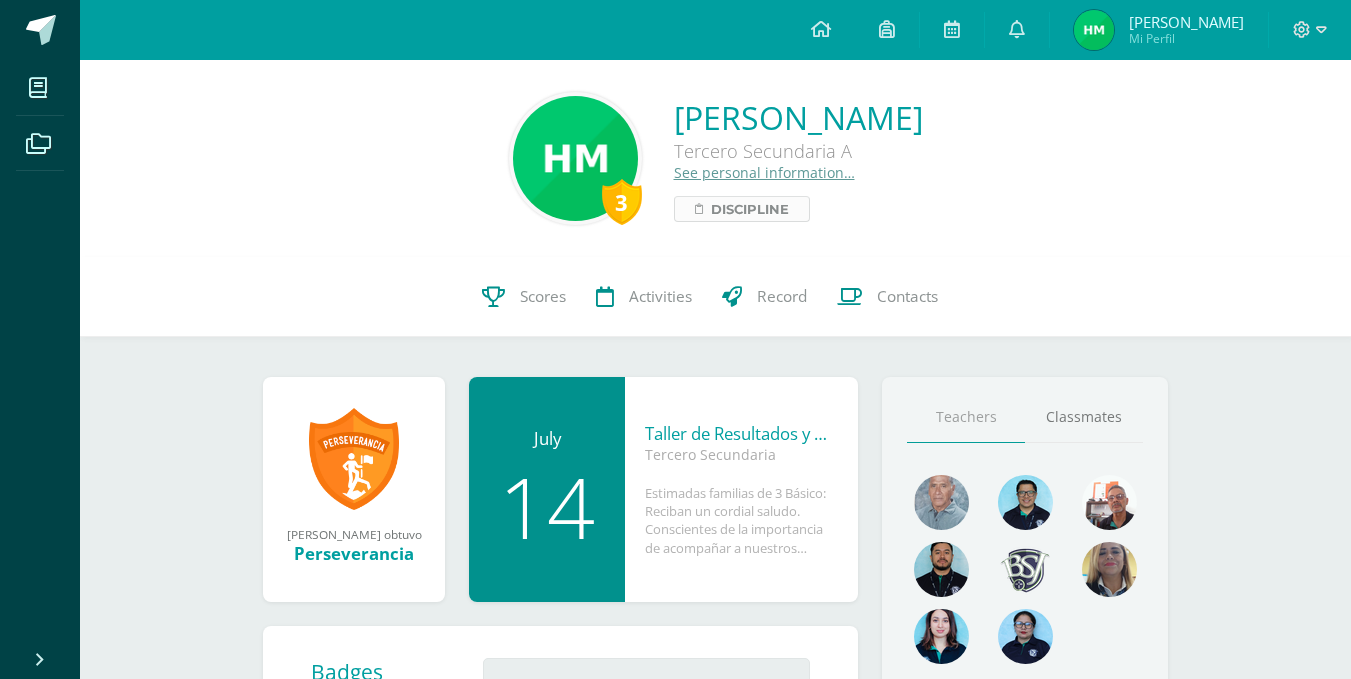 click on "Discipline" at bounding box center [750, 209] 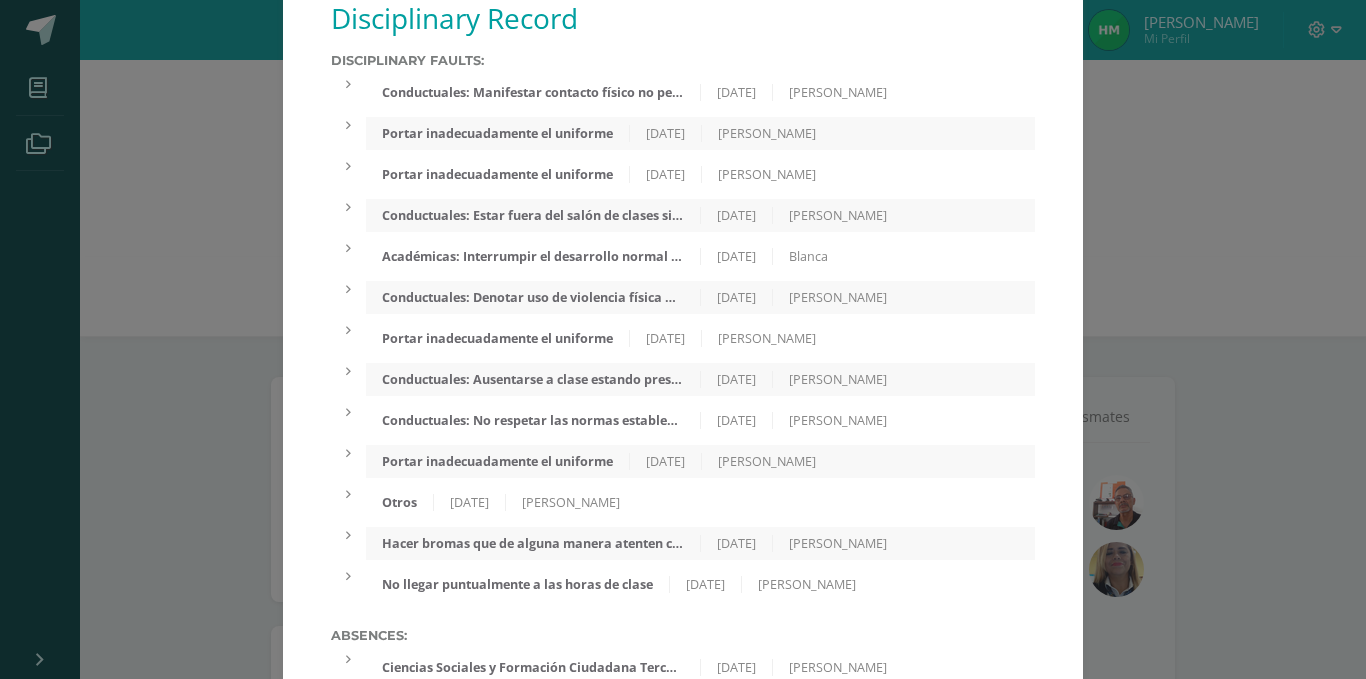 scroll, scrollTop: 0, scrollLeft: 0, axis: both 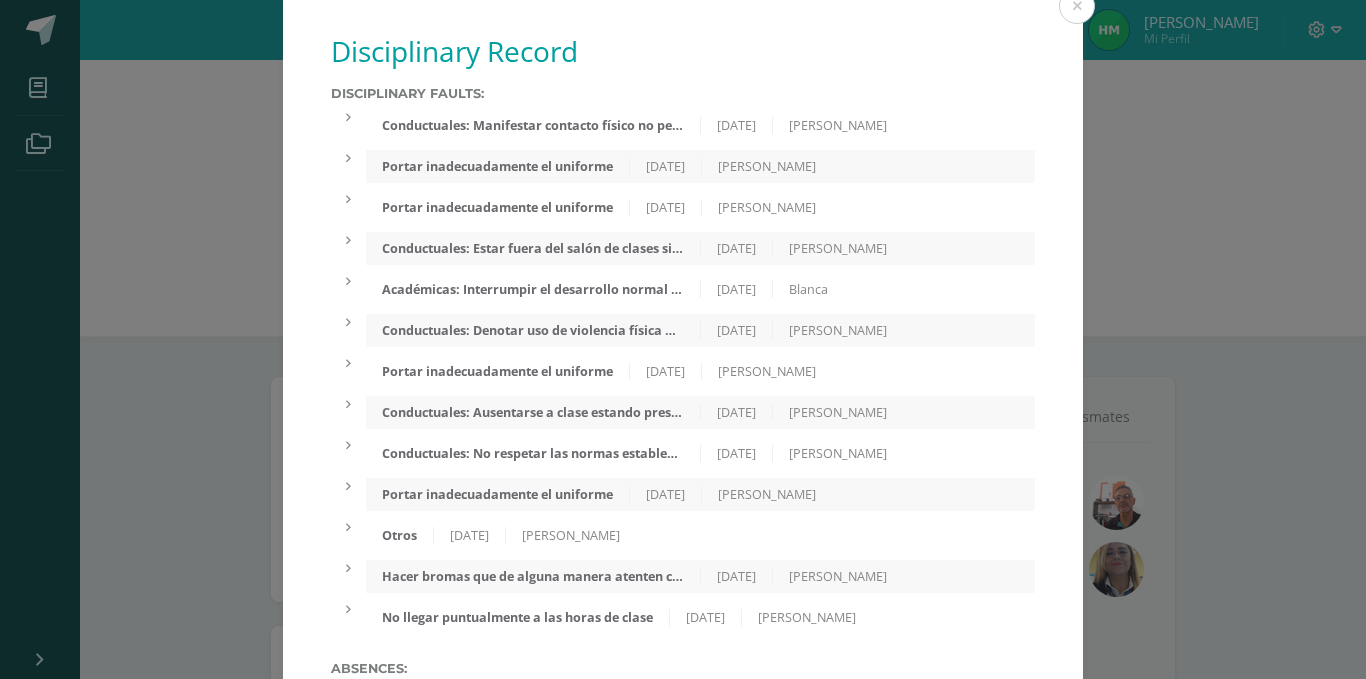 click on "Hacer bromas que de alguna manera atenten contra la salud física y mental de los compañeros y demás miembros de la comunidad" at bounding box center [533, 576] 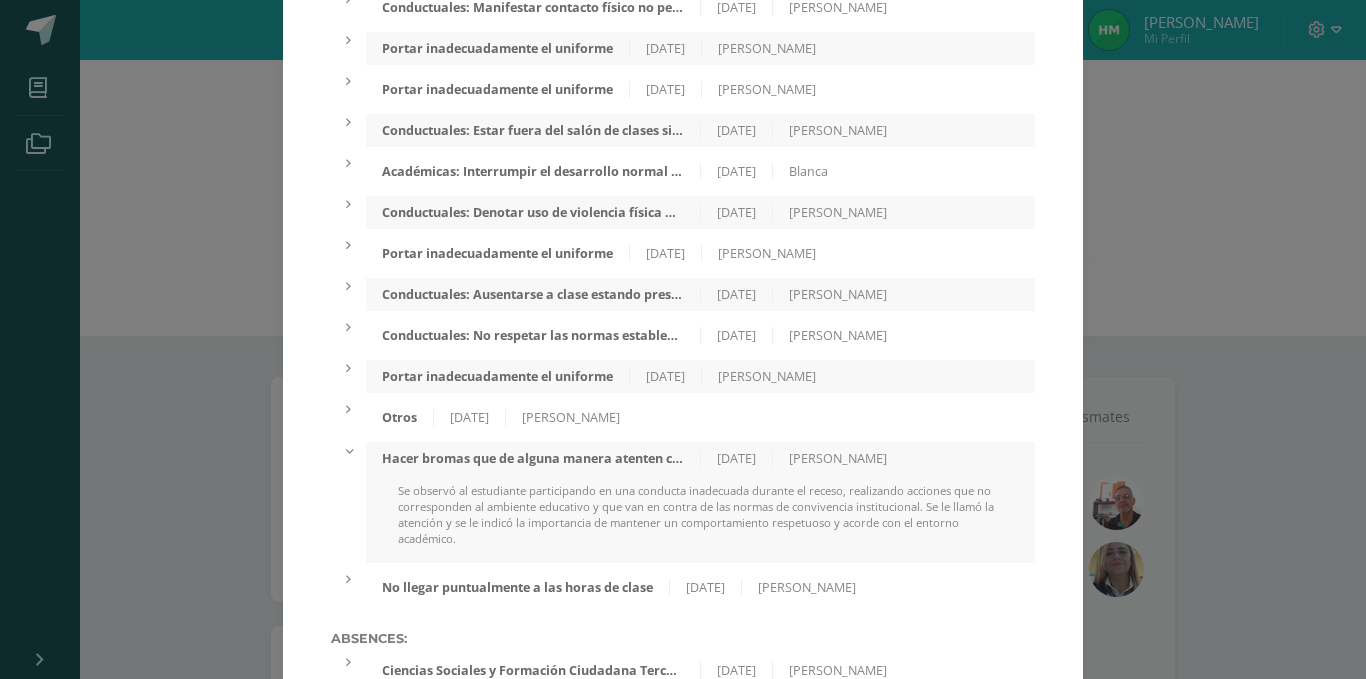 scroll, scrollTop: 167, scrollLeft: 0, axis: vertical 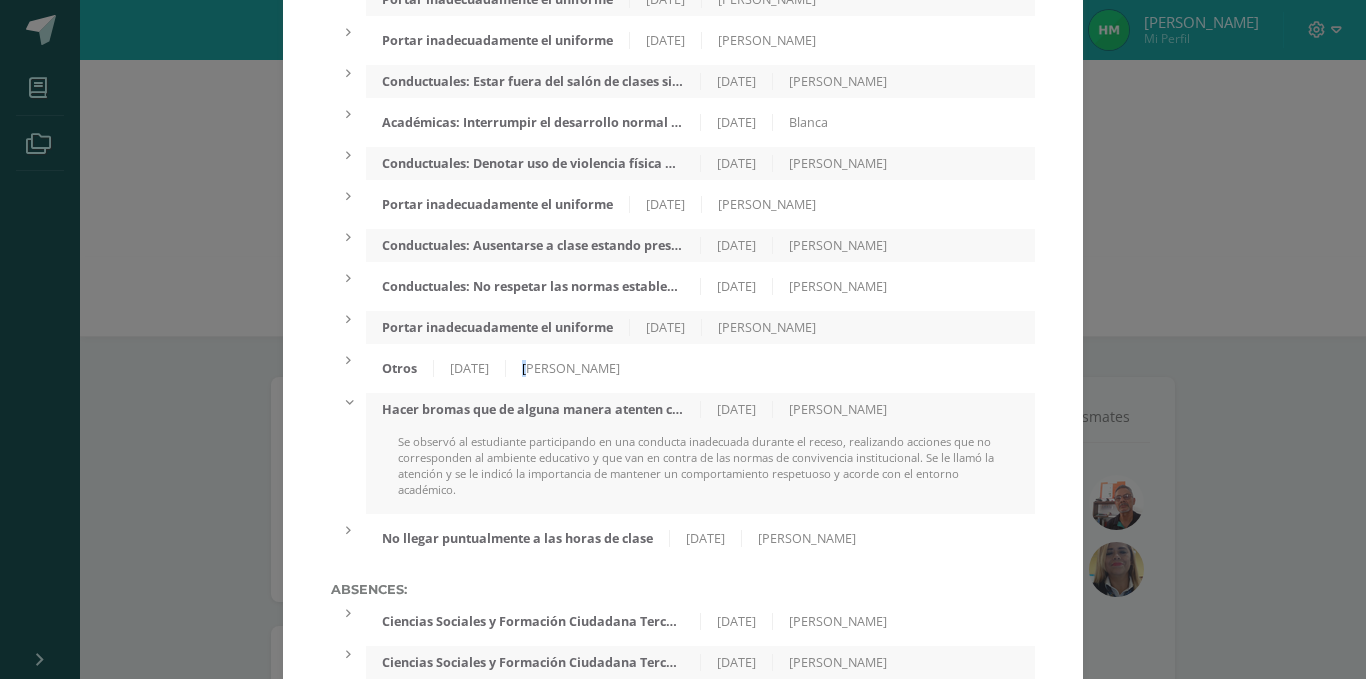 click on "[PERSON_NAME]" at bounding box center [571, 368] 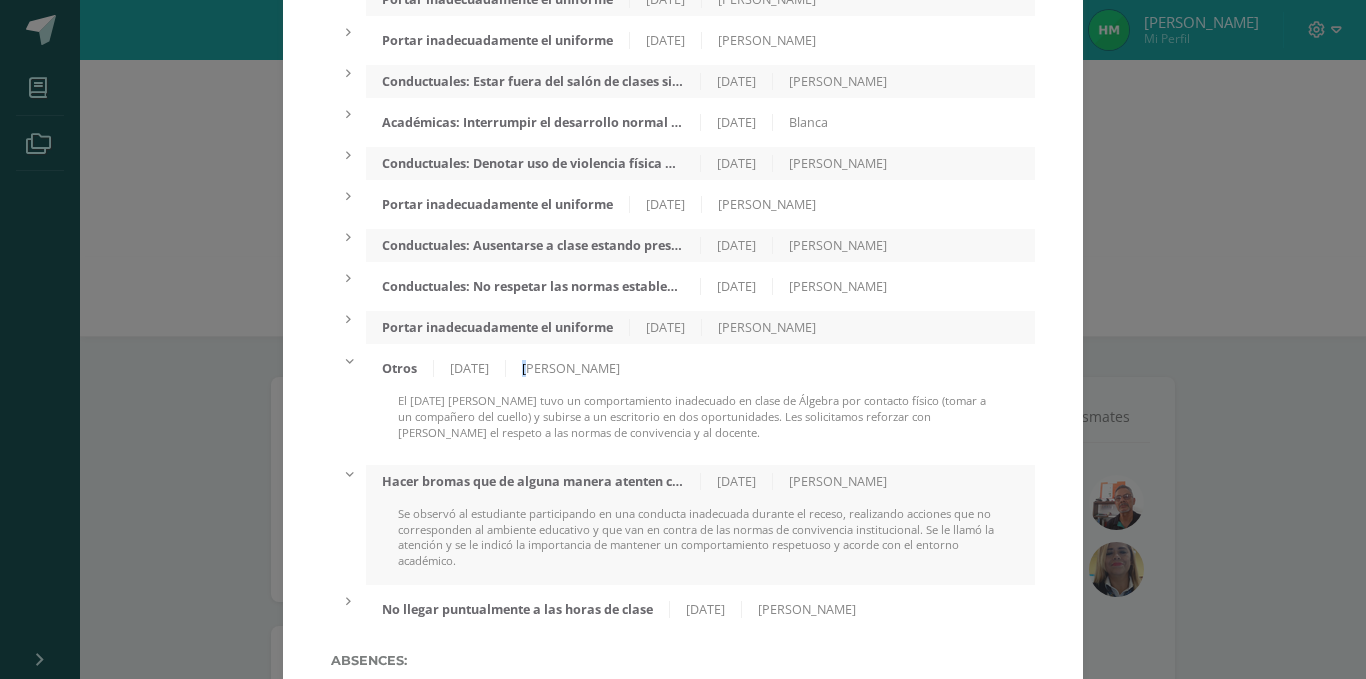 click on "Otros
[DATE]
[PERSON_NAME]" at bounding box center (700, 368) 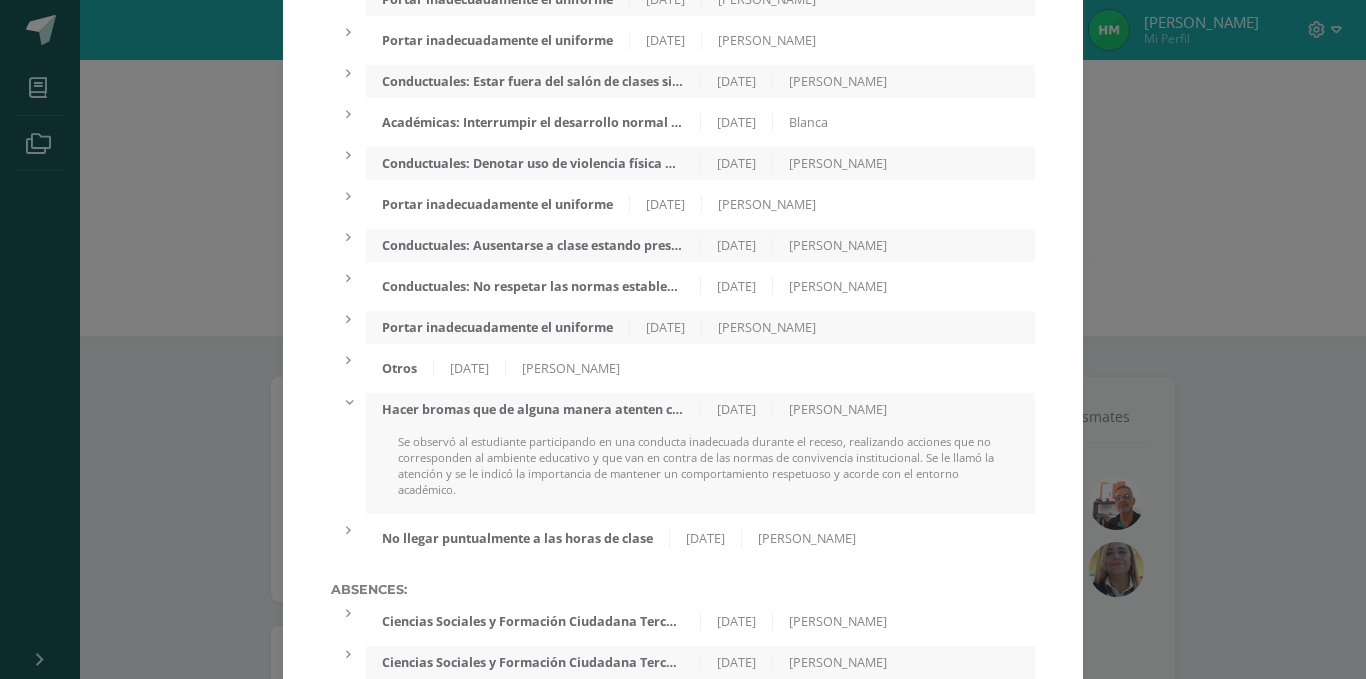 click on "Hacer bromas que de alguna manera atenten contra la salud física y mental de los compañeros y demás miembros de la comunidad" at bounding box center (533, 409) 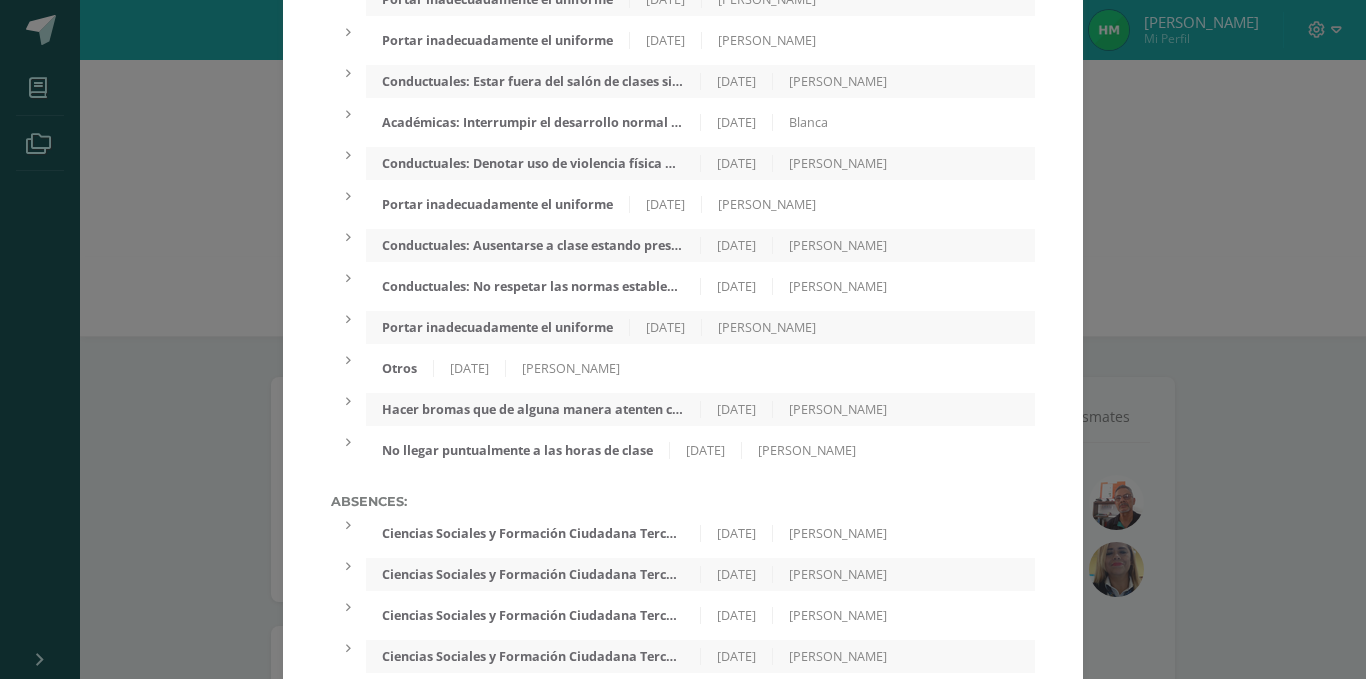 click on "Conductuales: Denotar uso de violencia física o verbal contra otro estudiante." at bounding box center [533, 163] 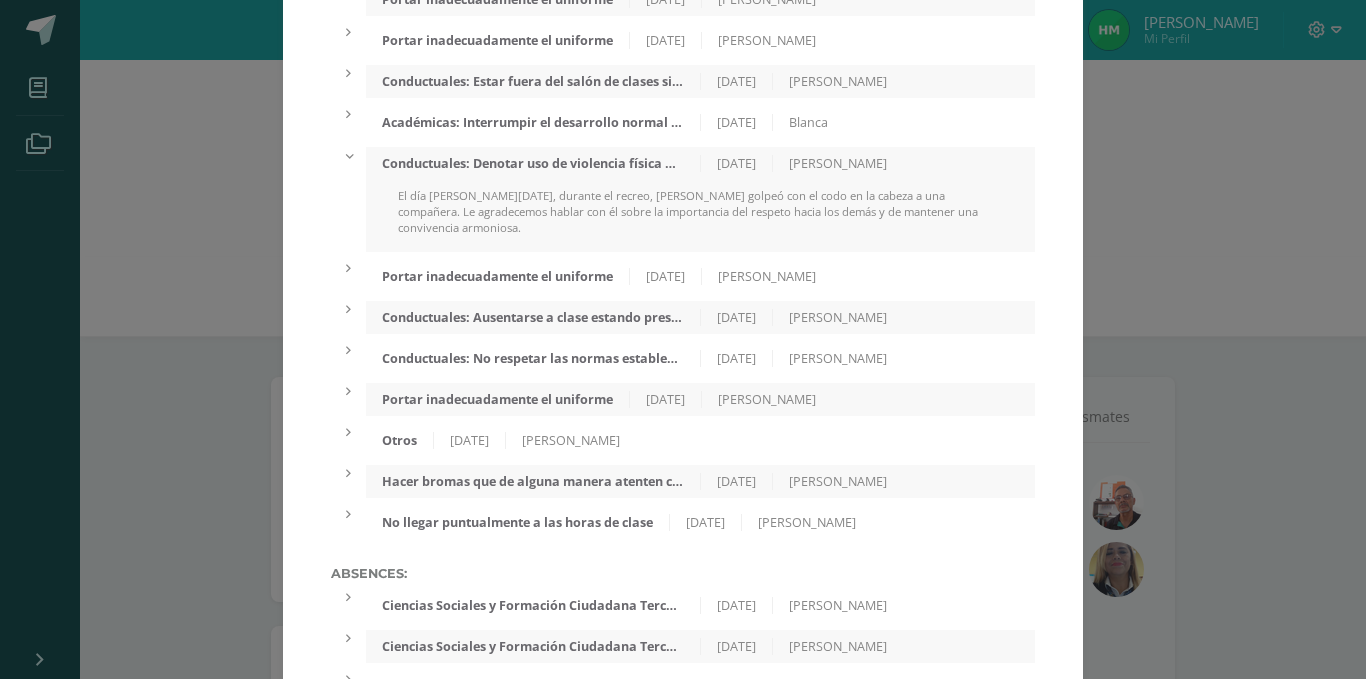 click on "Conductuales: Denotar uso de violencia física o verbal contra otro estudiante." at bounding box center [533, 163] 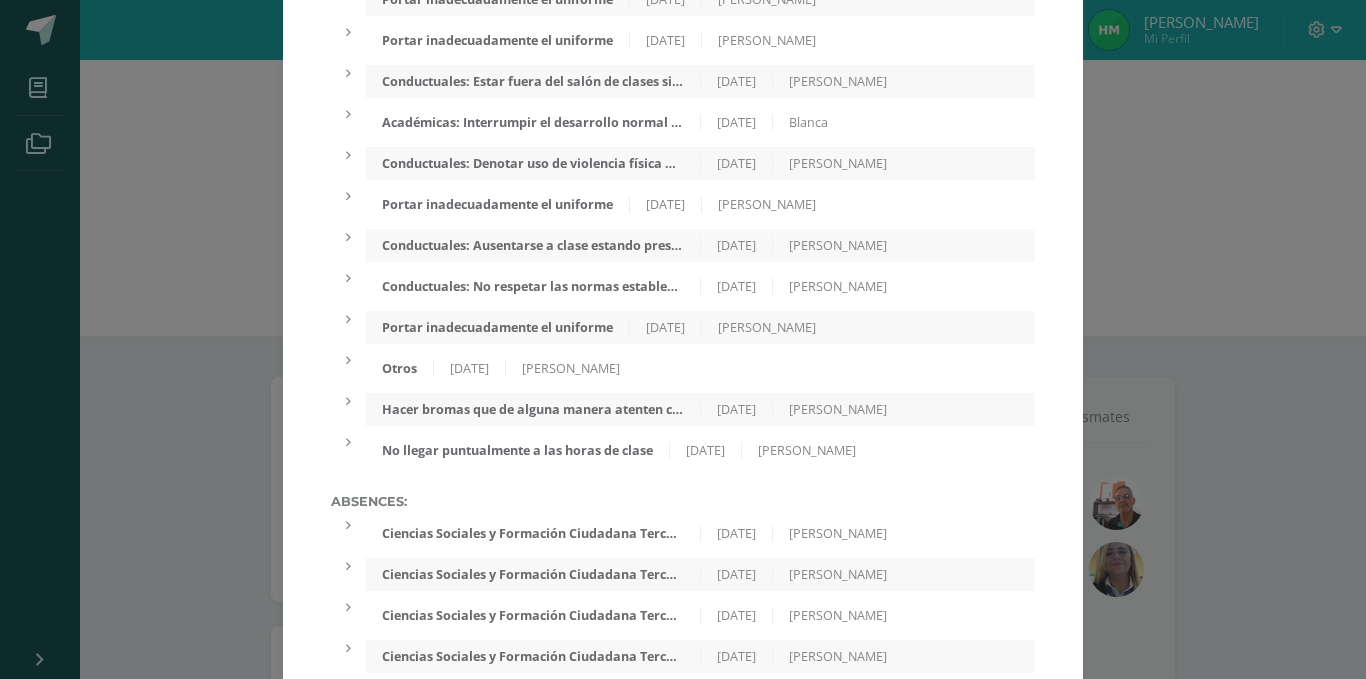 click on "[PERSON_NAME]" at bounding box center [838, 163] 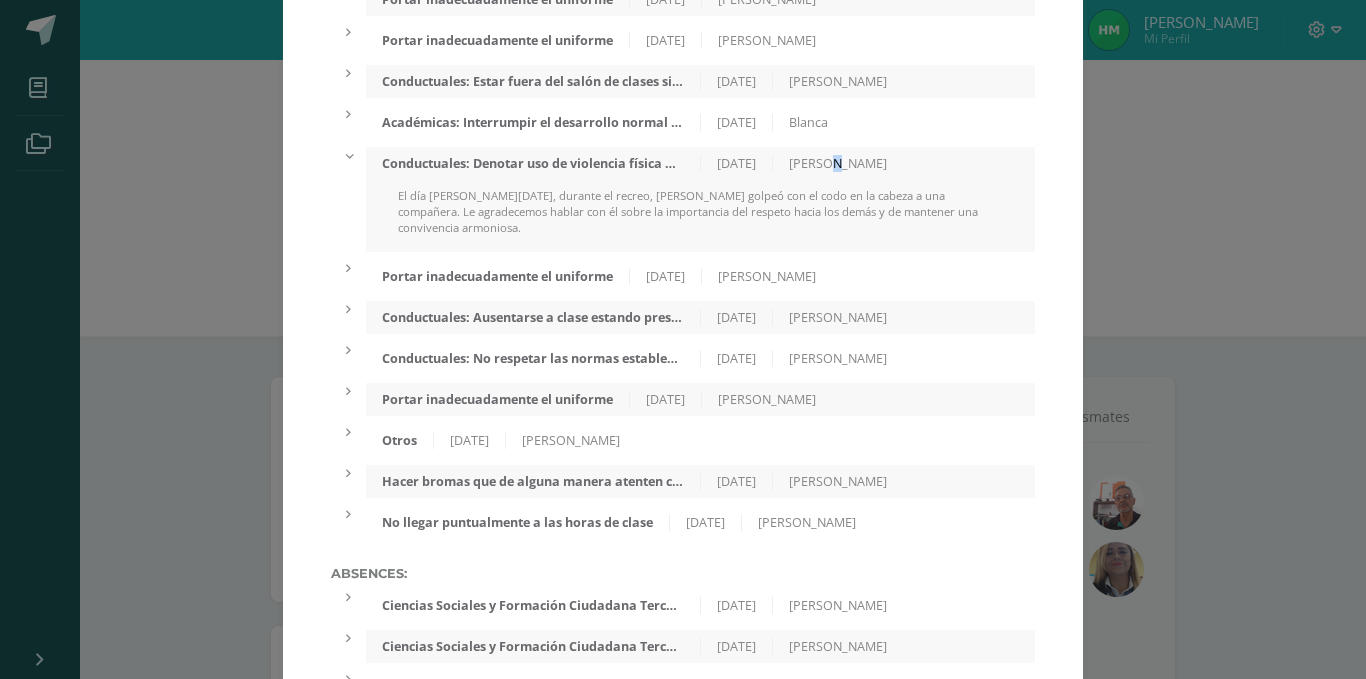 click on "[PERSON_NAME]" at bounding box center [838, 163] 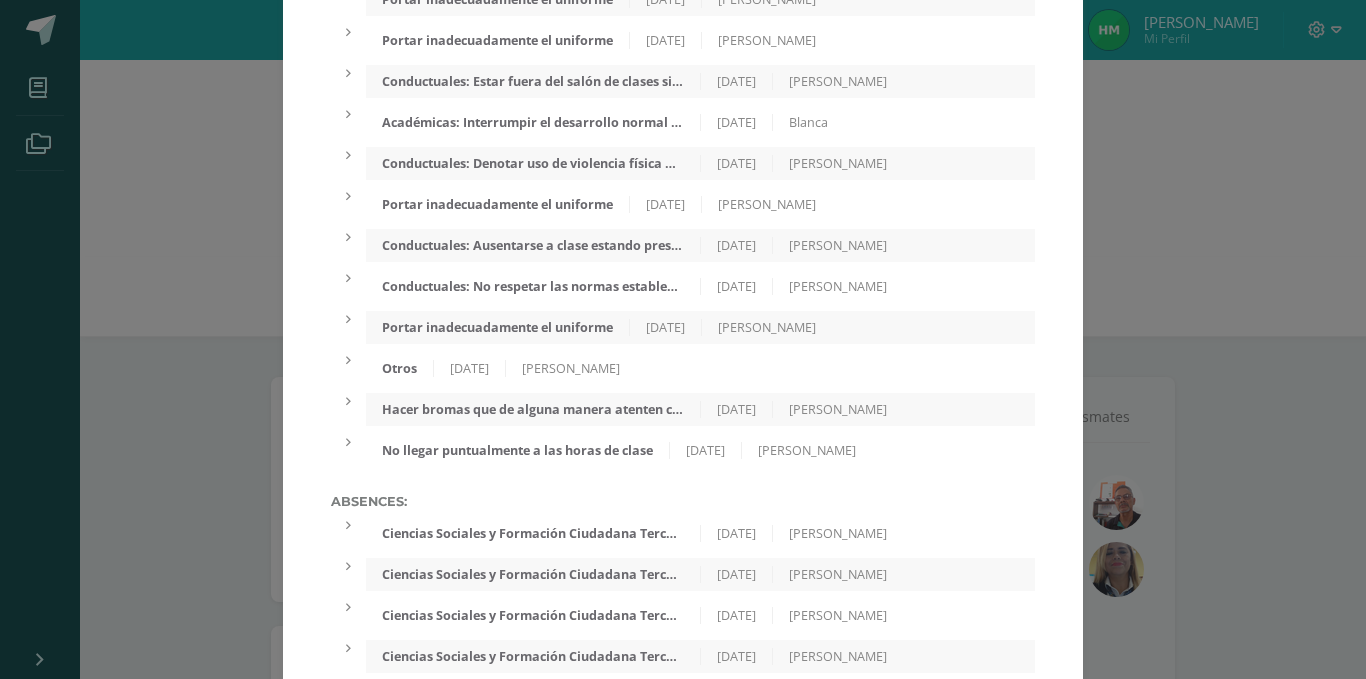 click on "[PERSON_NAME]" at bounding box center [838, 163] 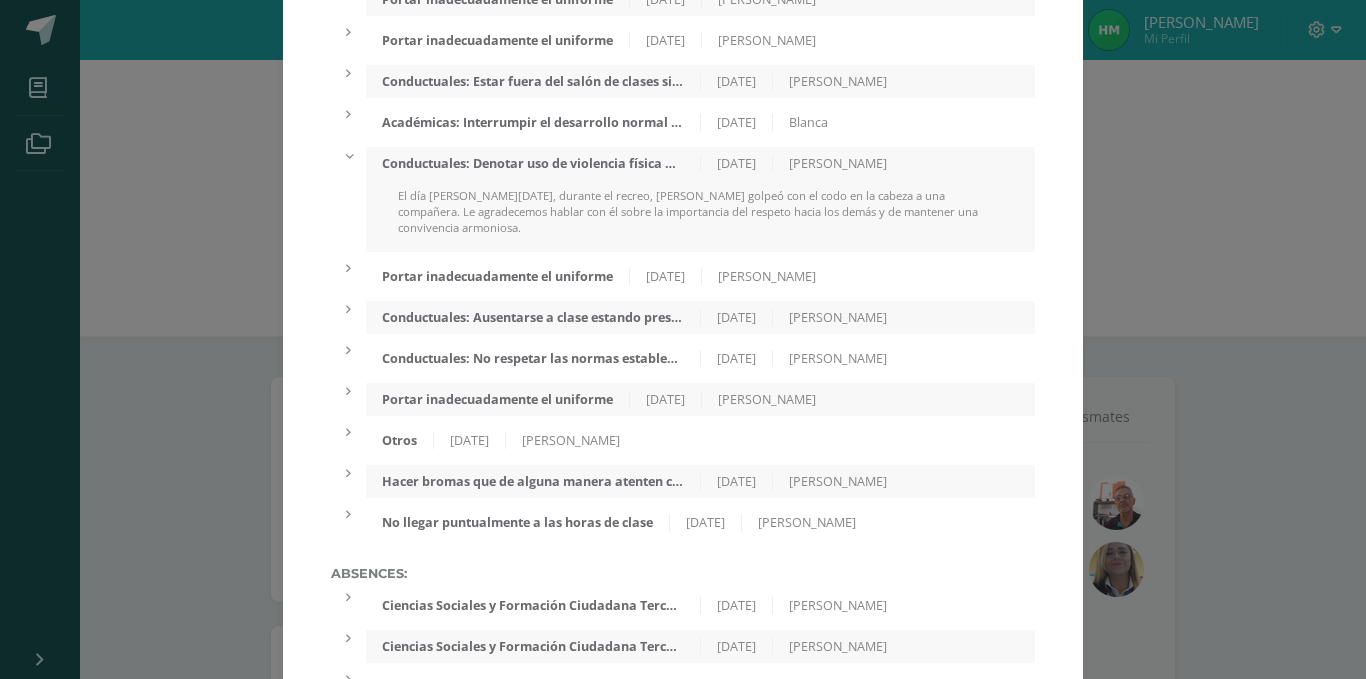 click on "[DATE]" at bounding box center (737, 163) 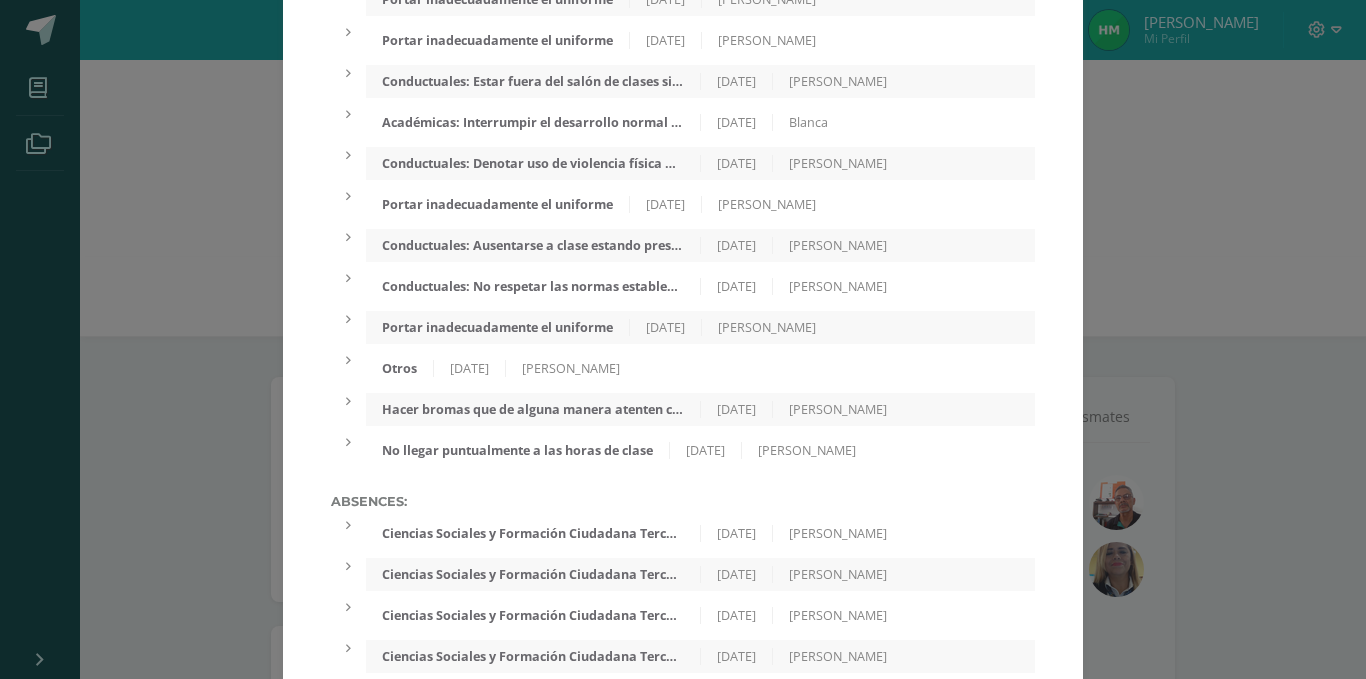 click on "Conductuales: Denotar uso de violencia física o verbal contra otro estudiante." at bounding box center [533, 163] 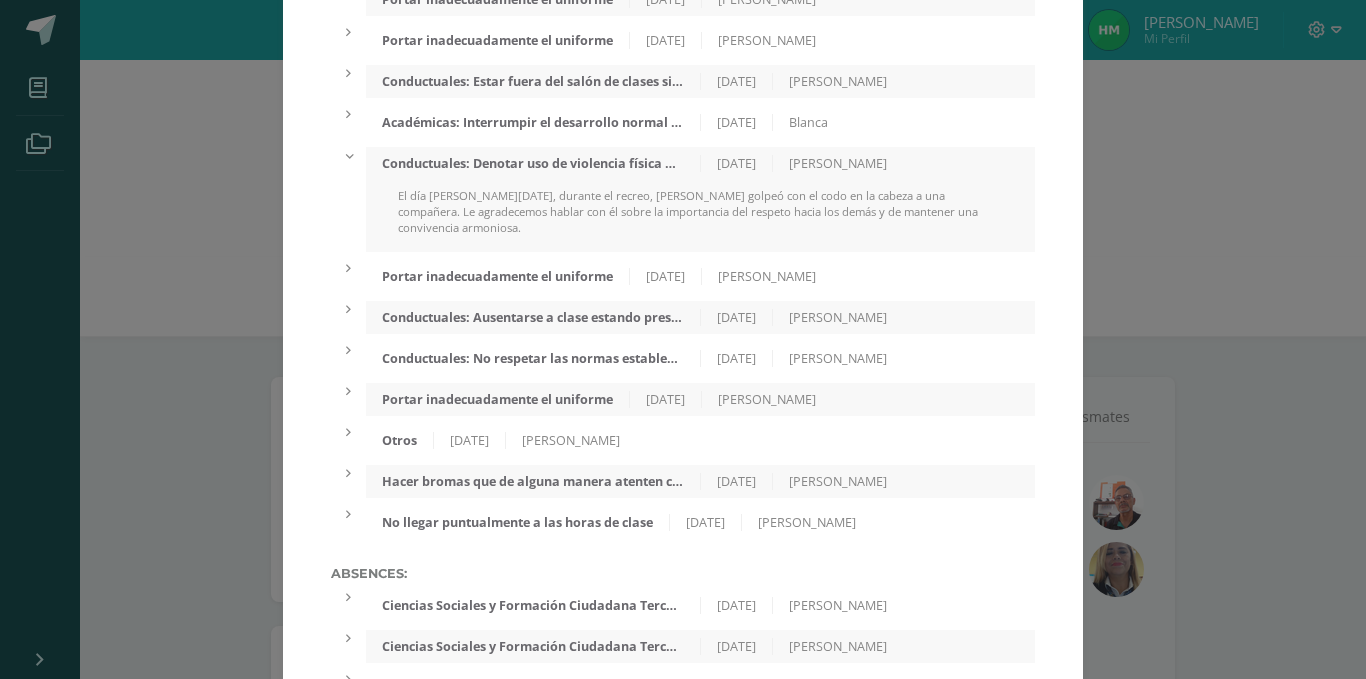 click at bounding box center [348, 156] 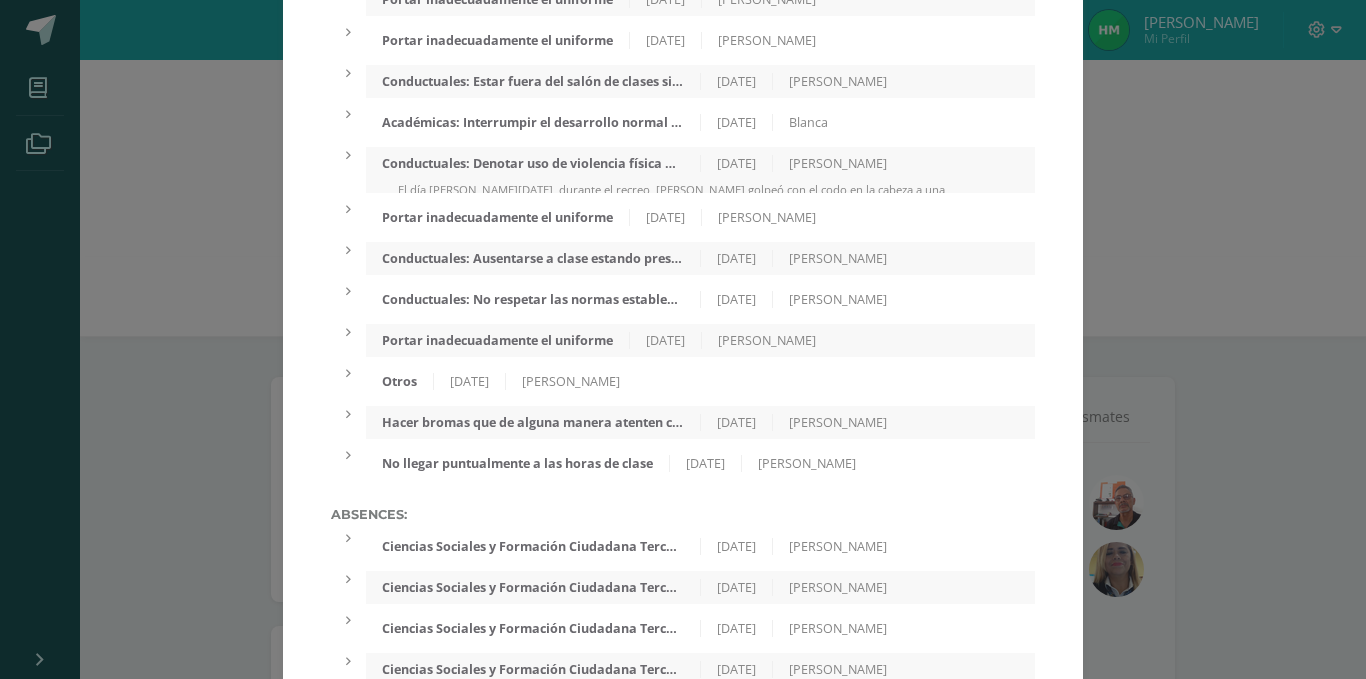 click at bounding box center [348, 155] 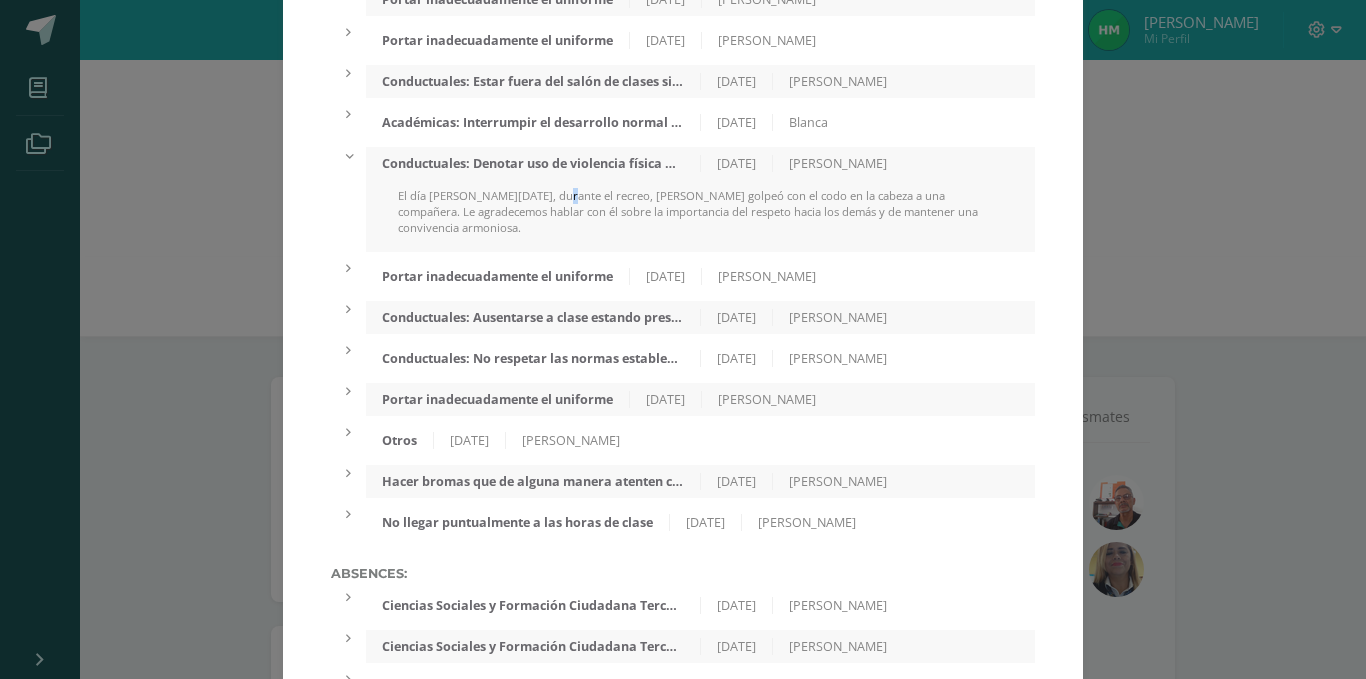 click on "El día [PERSON_NAME][DATE], durante el recreo, [PERSON_NAME] golpeó con el codo en la cabeza a una compañera. Le agradecemos hablar con él sobre la importancia del respeto hacia los demás y de mantener una convivencia armoniosa." at bounding box center [700, 220] 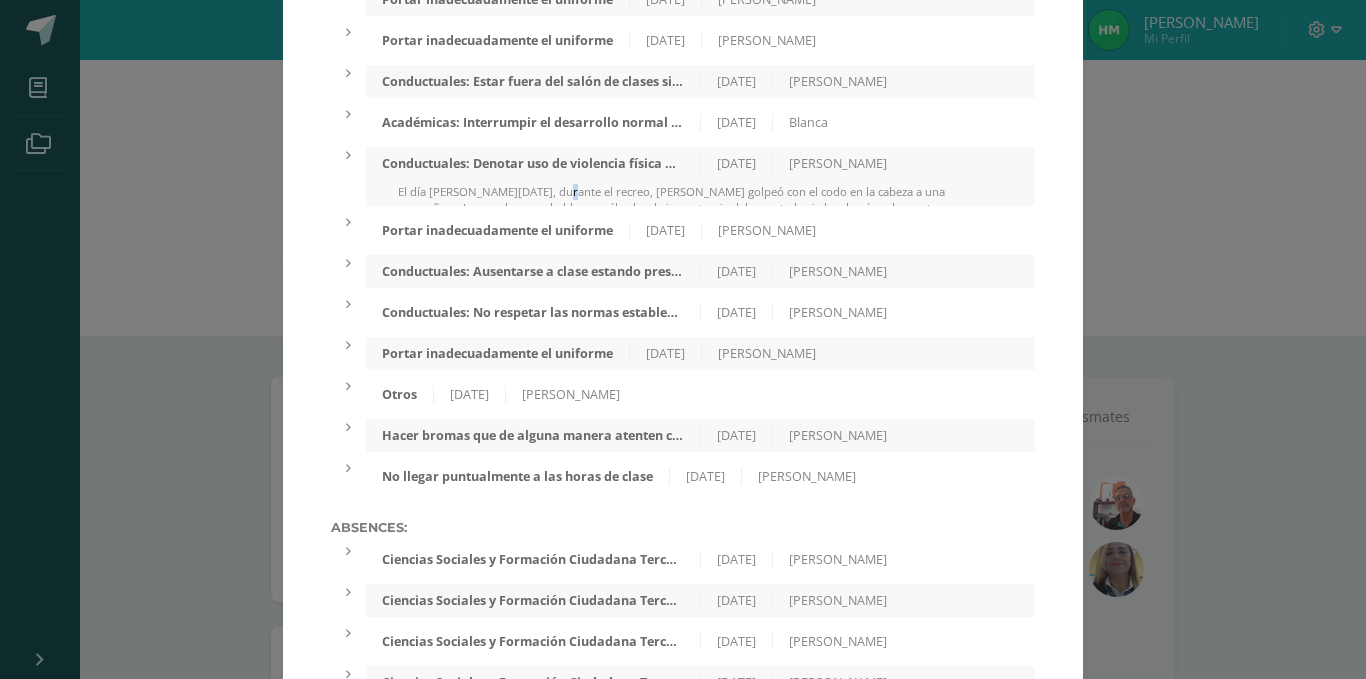 click on "Disciplinary faults: Conductuales: Manifestar contacto físico no permitido, como besos y abrazos u otros.
[DATE]
[PERSON_NAME] inadecuadamente el uniforme
[DATE]
[PERSON_NAME]
El estudiante [PERSON_NAME] se presentó con una playera que no corresponde al uniforme de educación física.
Portar inadecuadamente el uniforme
[DATE]
[PERSON_NAME]
El alumno se presentó con uniforme combinado: playera de educación física con el uniforme de diario.
Conductuales: Estar fuera del salón de clases sin pase de salida autorizado.
[DATE]
[PERSON_NAME] Académicas: Interrumpir el desarrollo normal de la clase.
[DATE]
Blanca" at bounding box center (683, 206) 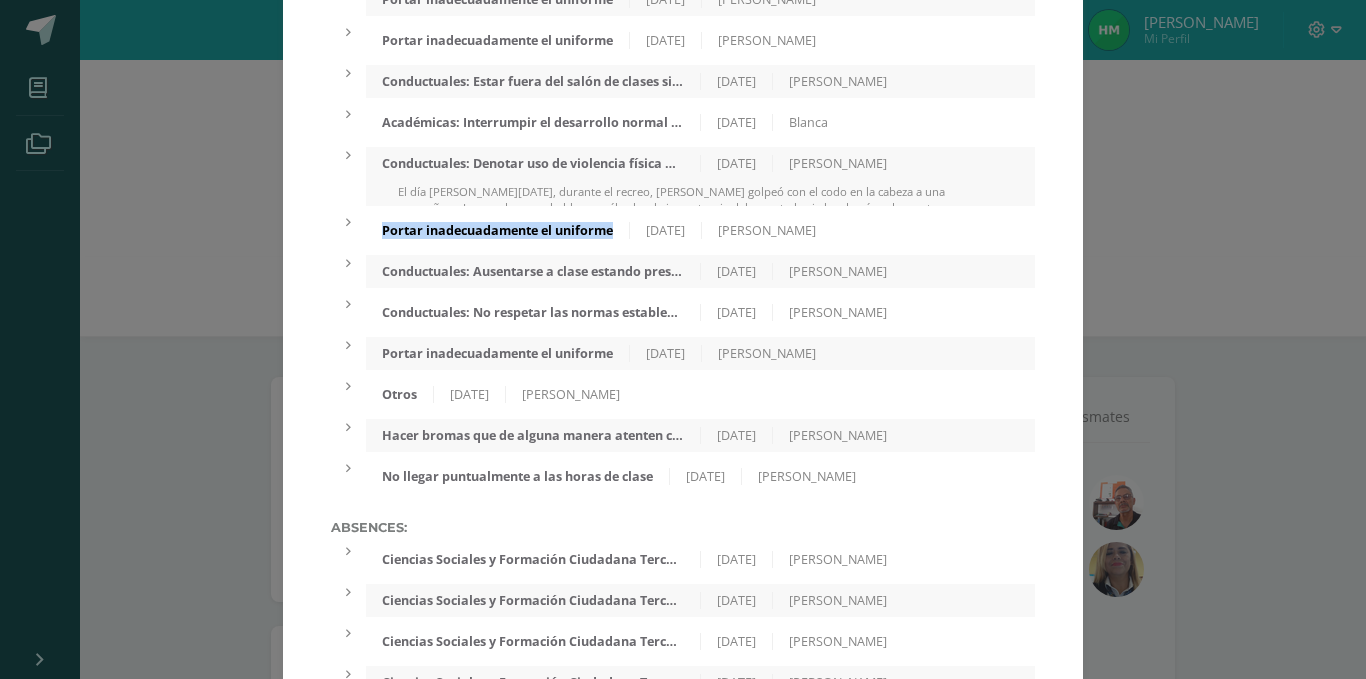 click on "Portar inadecuadamente el uniforme" at bounding box center (498, 230) 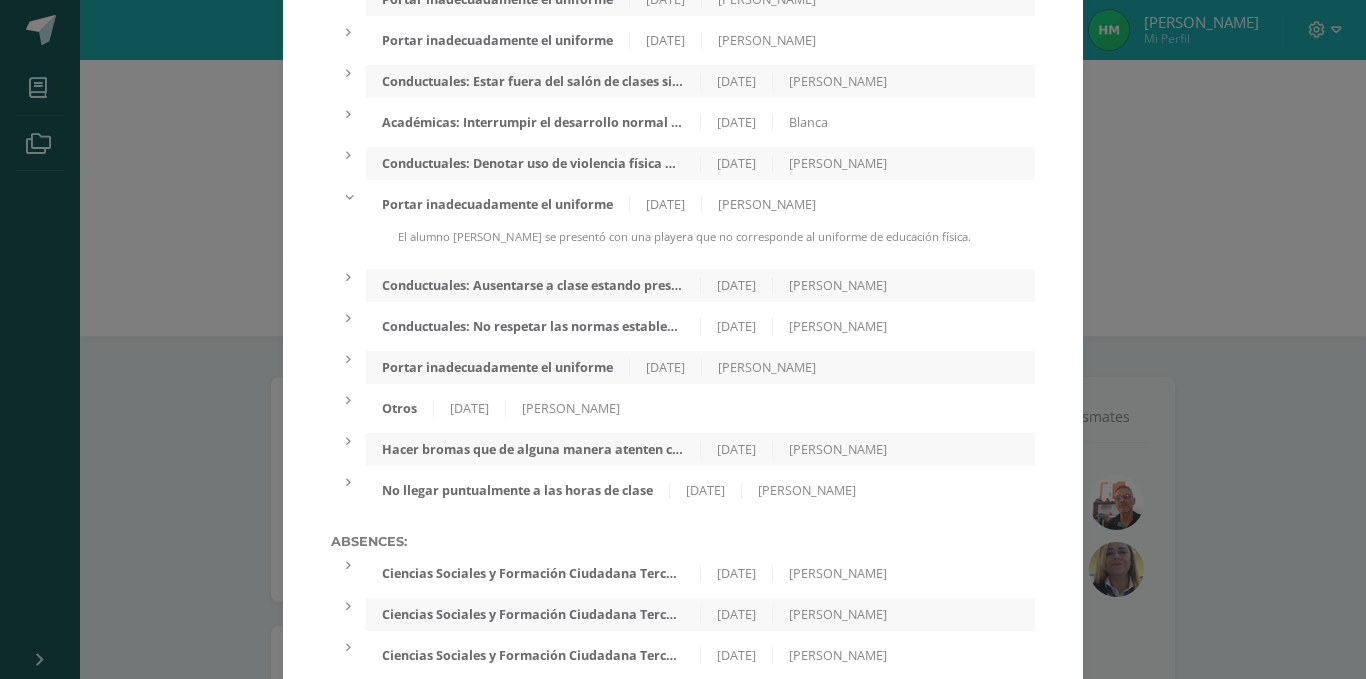 click on "Conductuales: Denotar uso de violencia física o verbal contra otro estudiante.
[DATE]
[PERSON_NAME]" at bounding box center [700, 163] 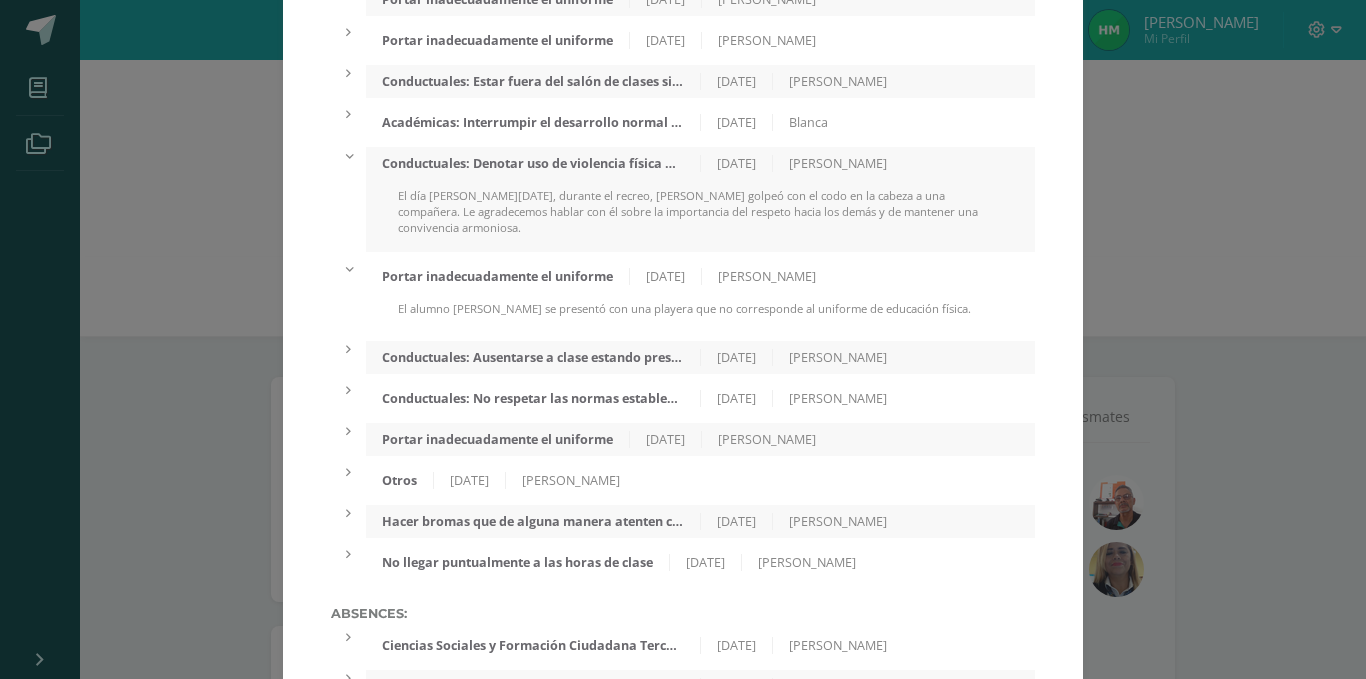 drag, startPoint x: 528, startPoint y: 208, endPoint x: 399, endPoint y: 192, distance: 129.98846 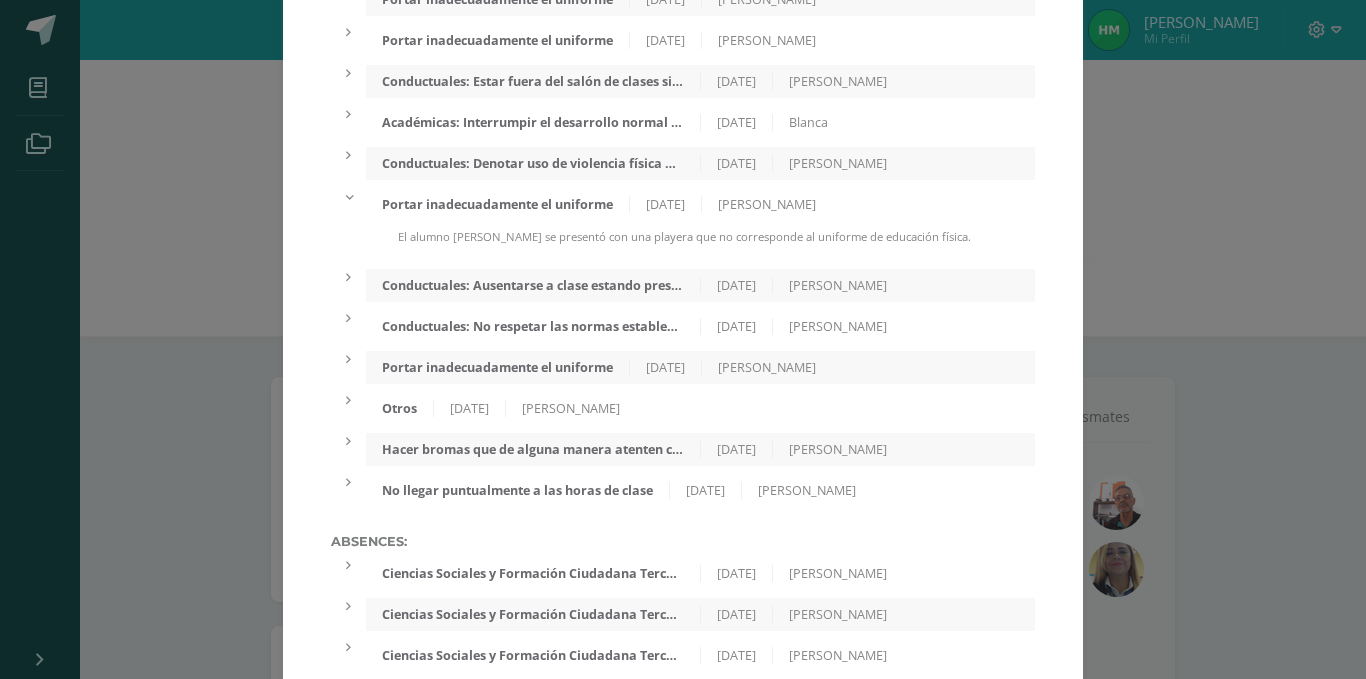click on "Conductuales: Denotar uso de violencia física o verbal contra otro estudiante." at bounding box center [533, 163] 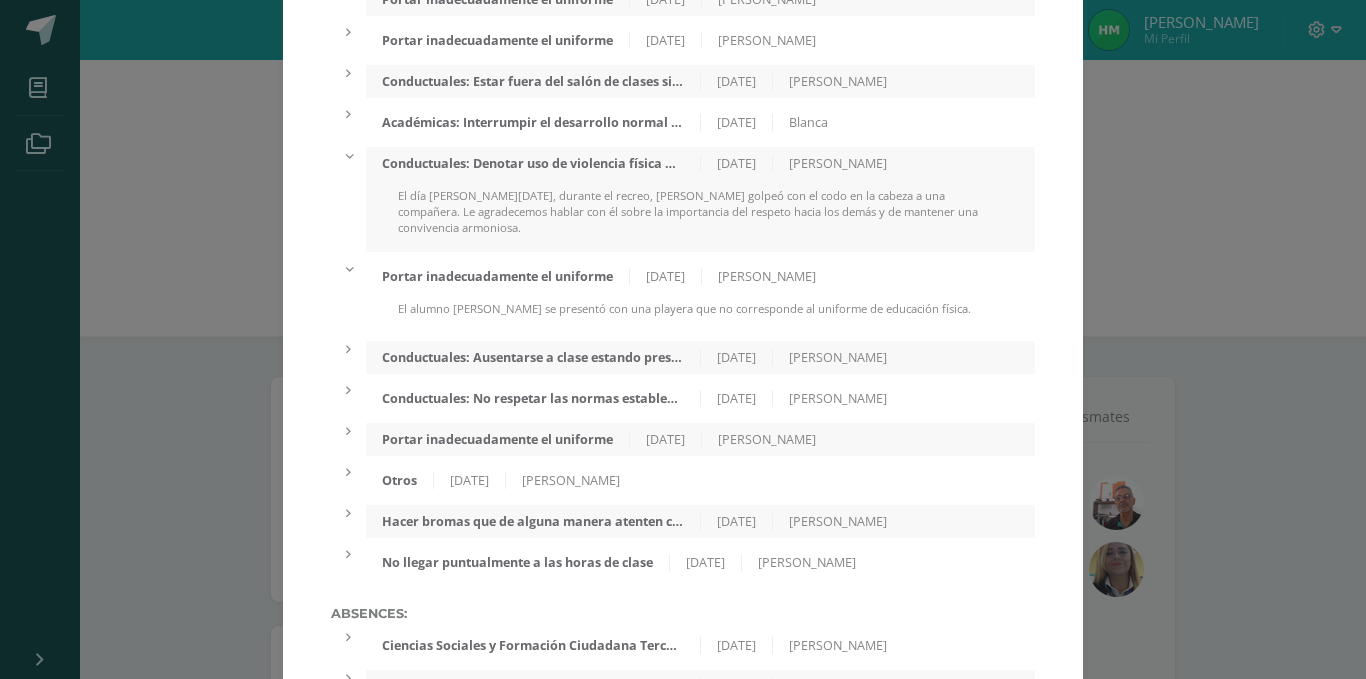 drag, startPoint x: 432, startPoint y: 170, endPoint x: 951, endPoint y: 214, distance: 520.8618 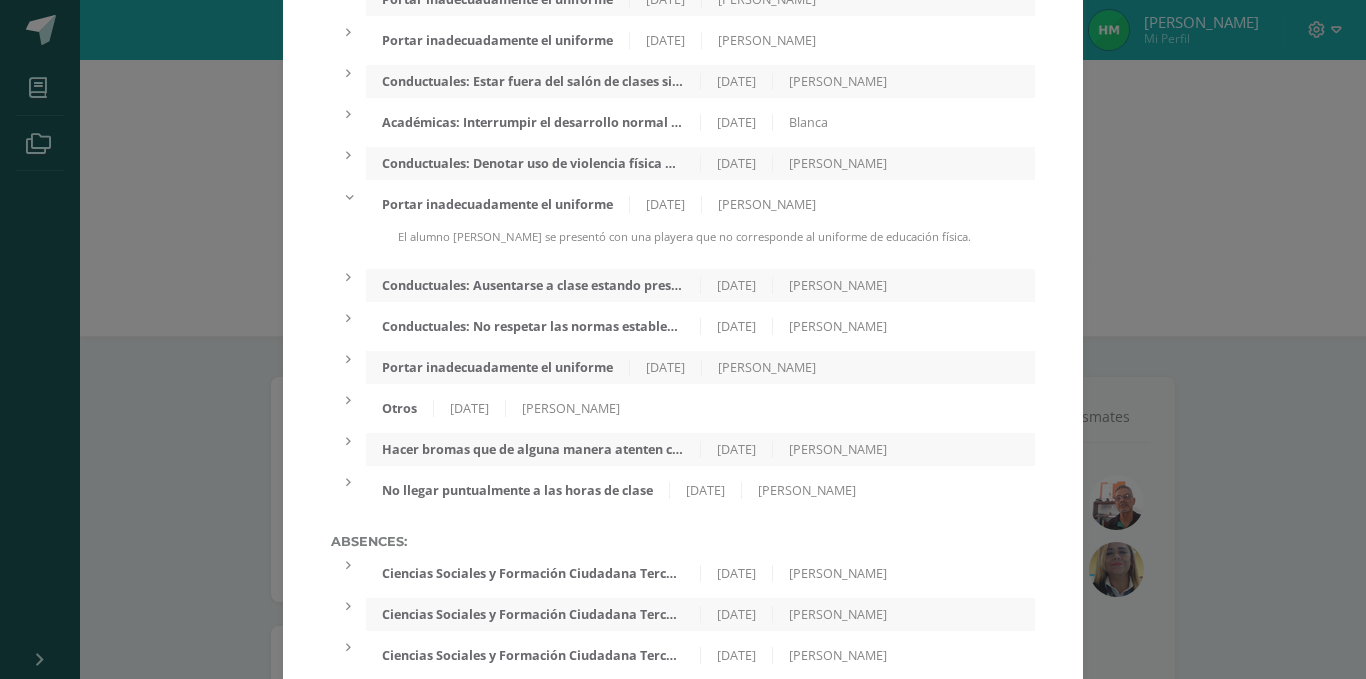 click on "Conductuales: Denotar uso de violencia física o verbal contra otro estudiante.
[DATE]
[PERSON_NAME]" at bounding box center [700, 163] 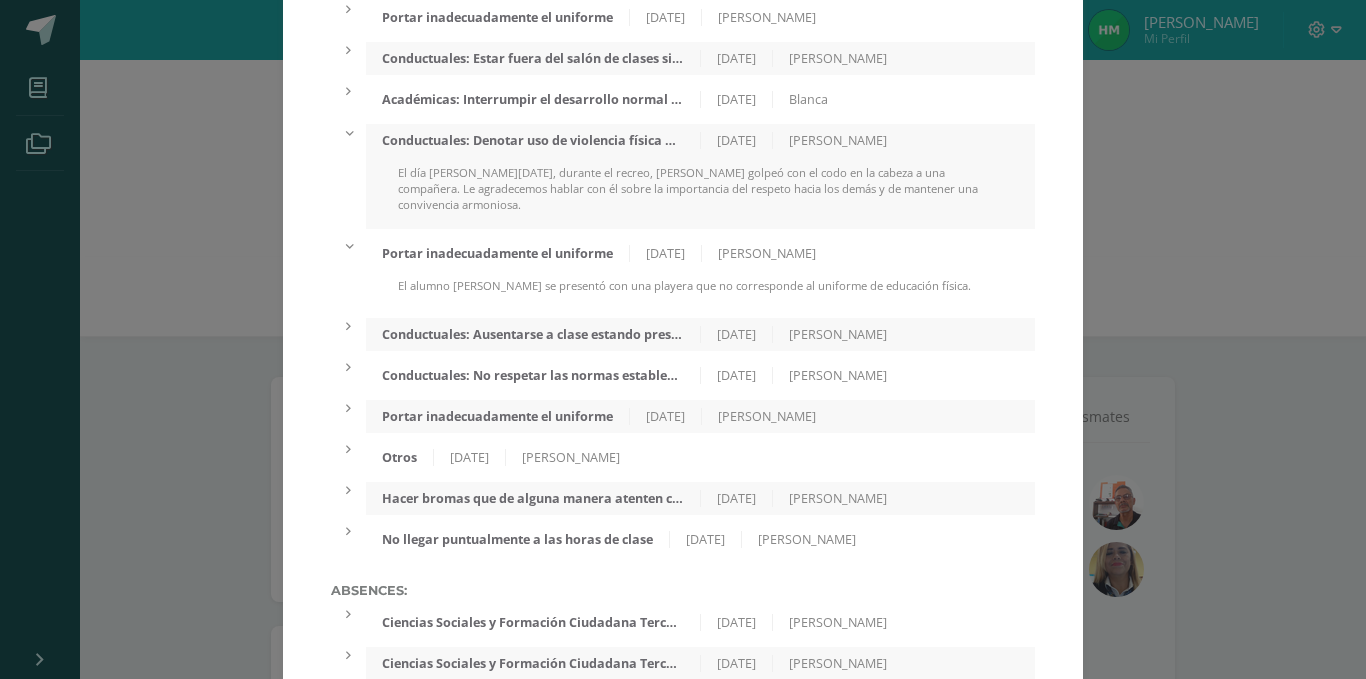 scroll, scrollTop: 0, scrollLeft: 0, axis: both 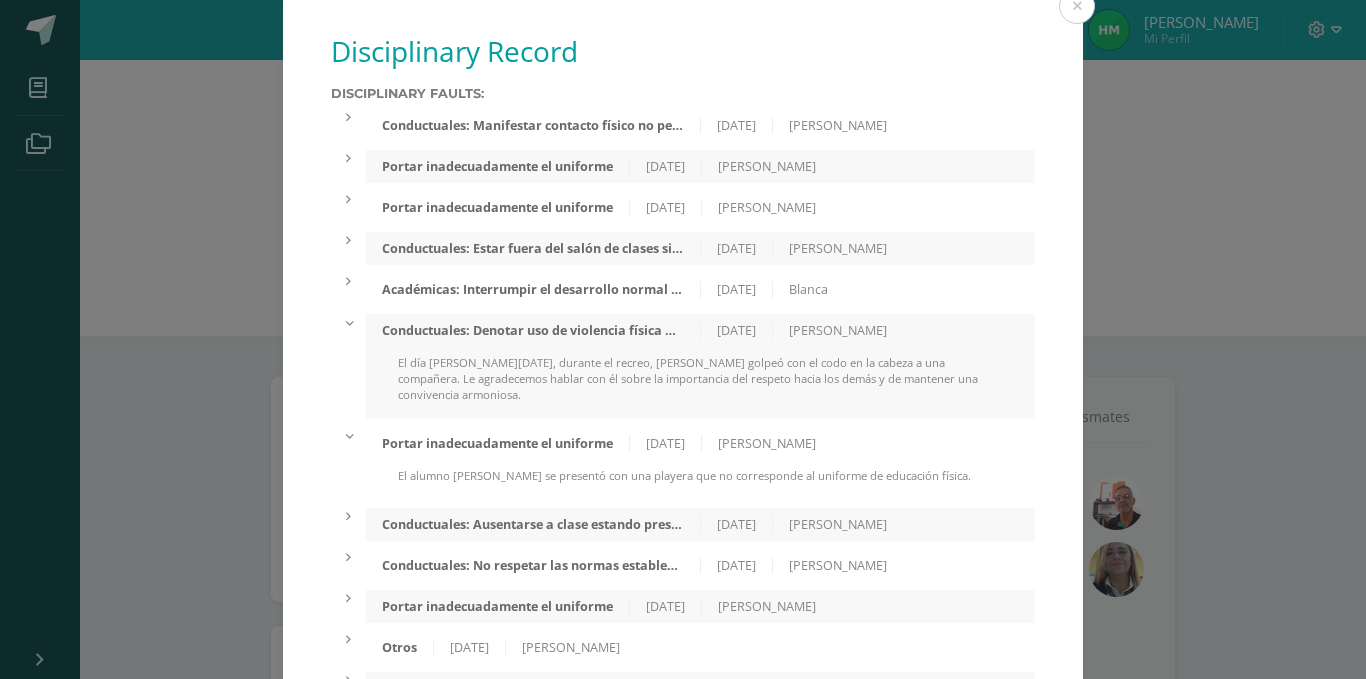 click on "Conductuales: Estar fuera del salón de clases sin pase de salida autorizado.
[DATE]
[PERSON_NAME]" at bounding box center [700, 248] 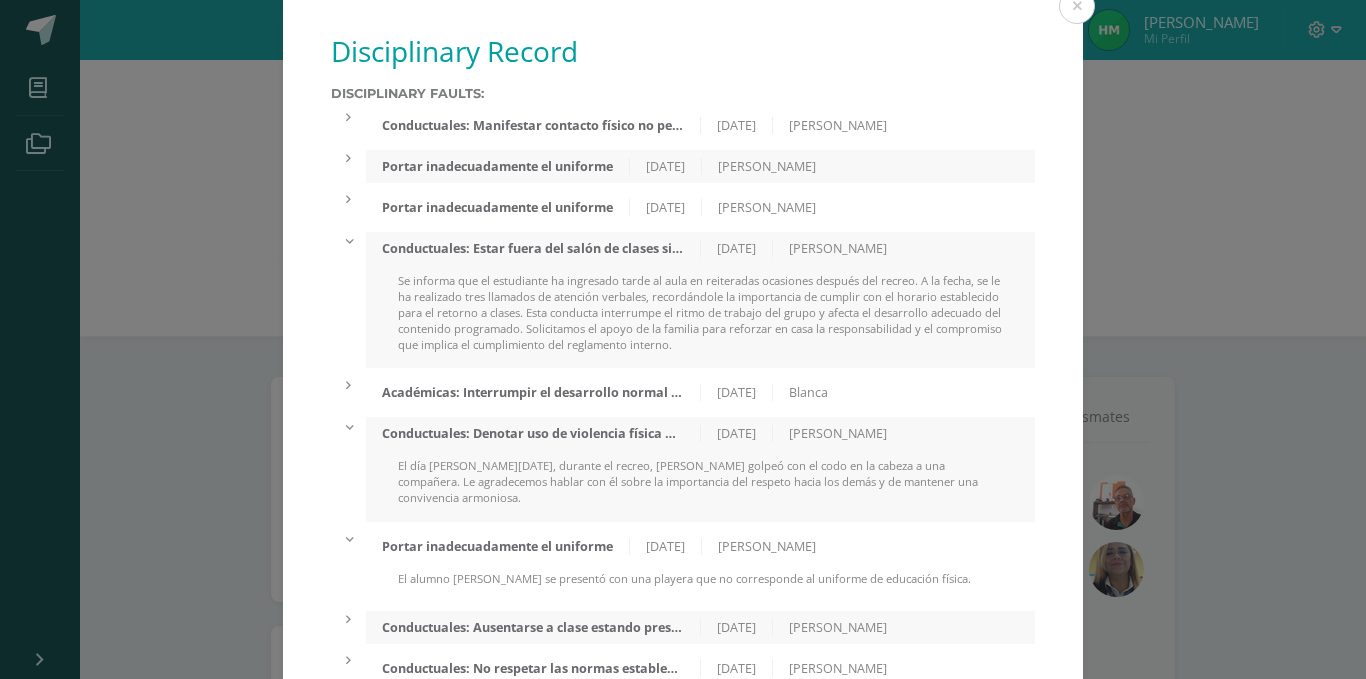 click on "Conductuales: Estar fuera del salón de clases sin pase de salida autorizado.
[DATE]
[PERSON_NAME]" at bounding box center [700, 248] 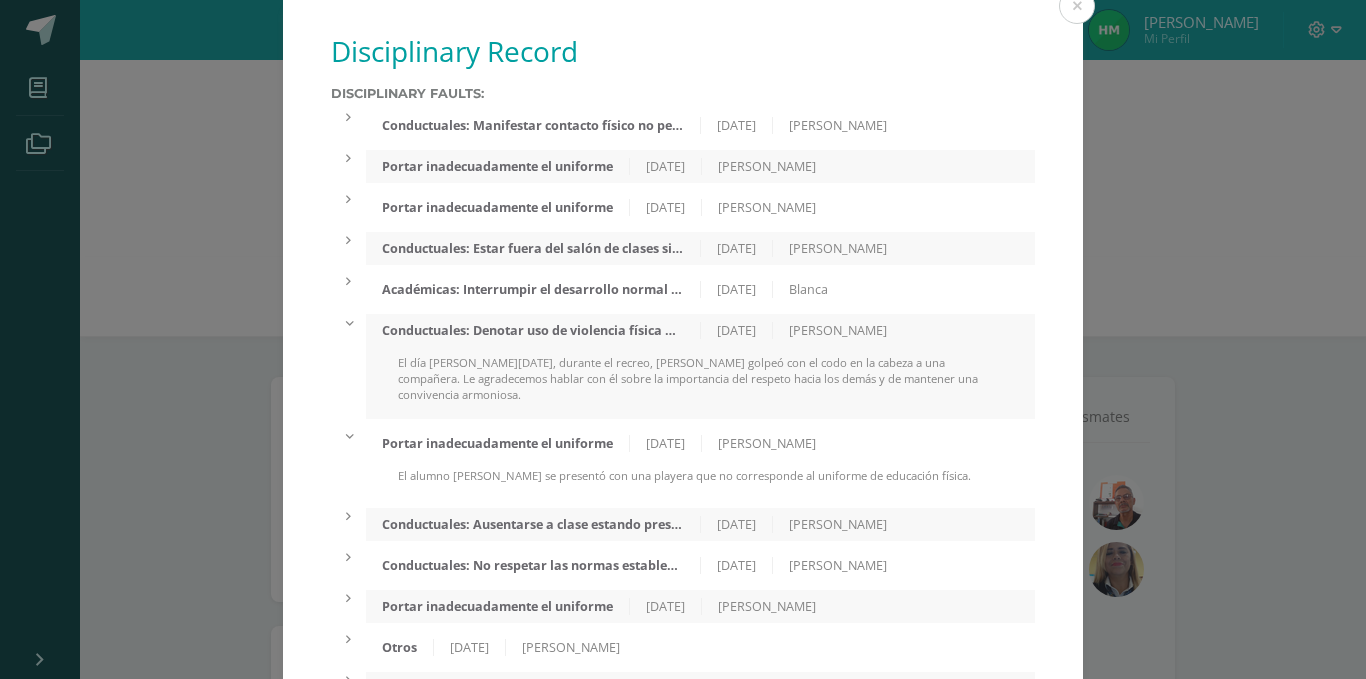 drag, startPoint x: 374, startPoint y: 324, endPoint x: 929, endPoint y: 393, distance: 559.27277 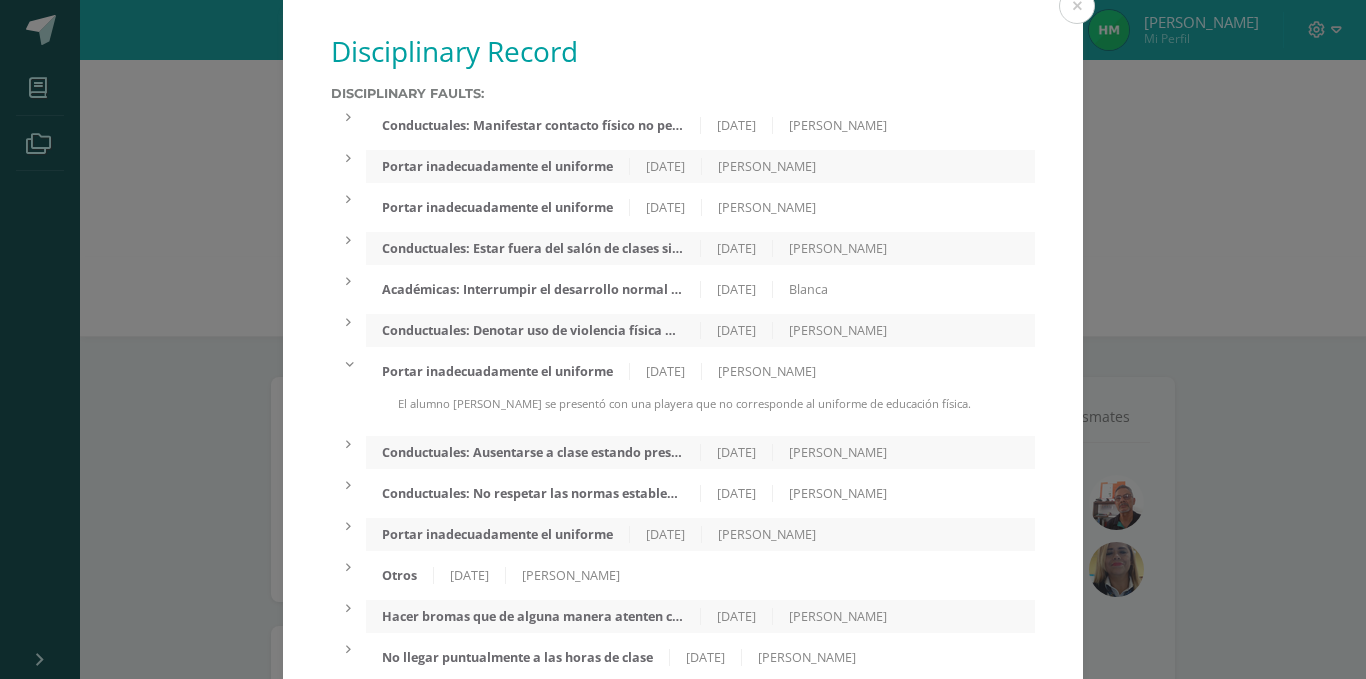 click on "Conductuales: Denotar uso de violencia física o verbal contra otro estudiante.
[DATE]
[PERSON_NAME]" at bounding box center (700, 330) 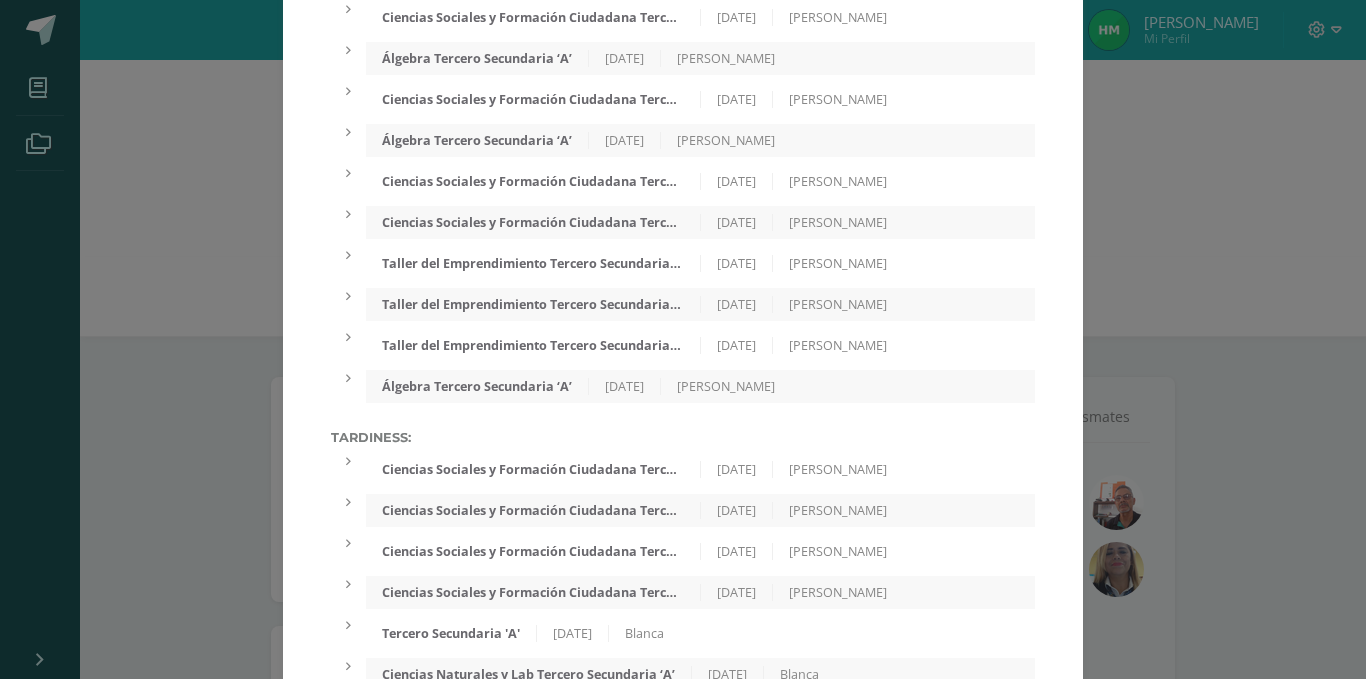 scroll, scrollTop: 1036, scrollLeft: 0, axis: vertical 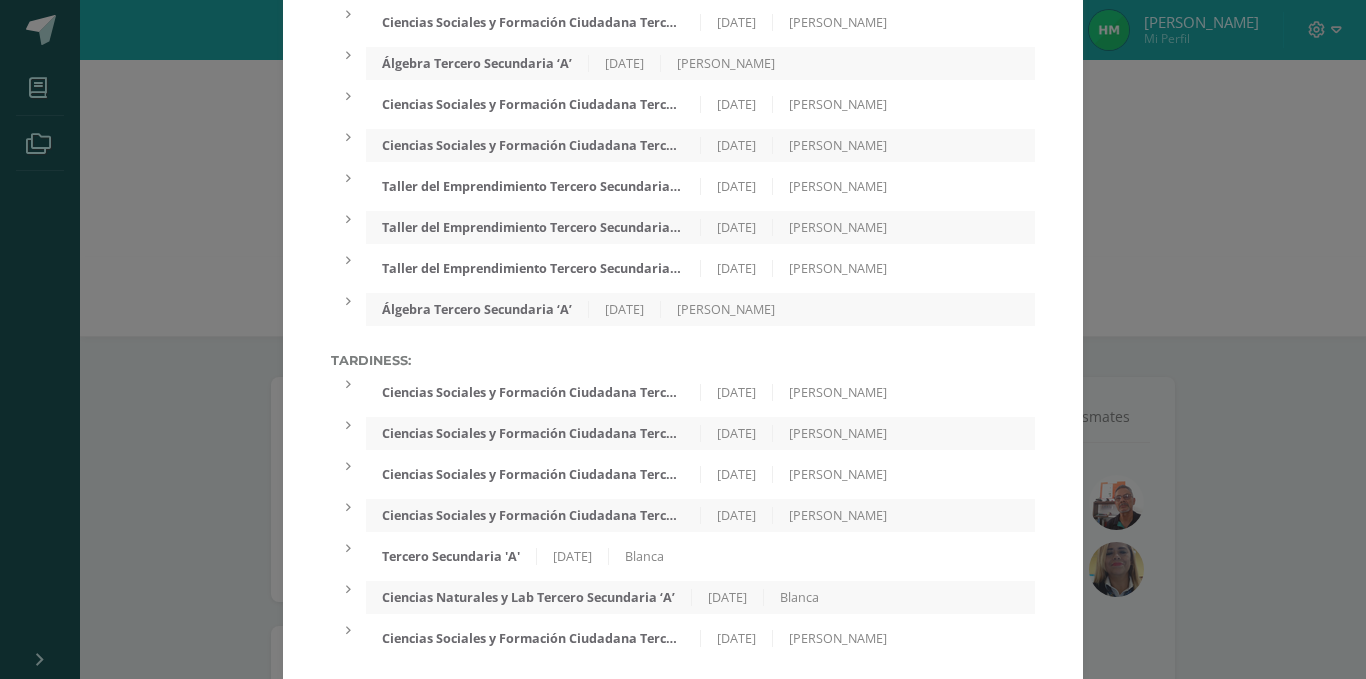 click on "[DATE]" at bounding box center (728, 597) 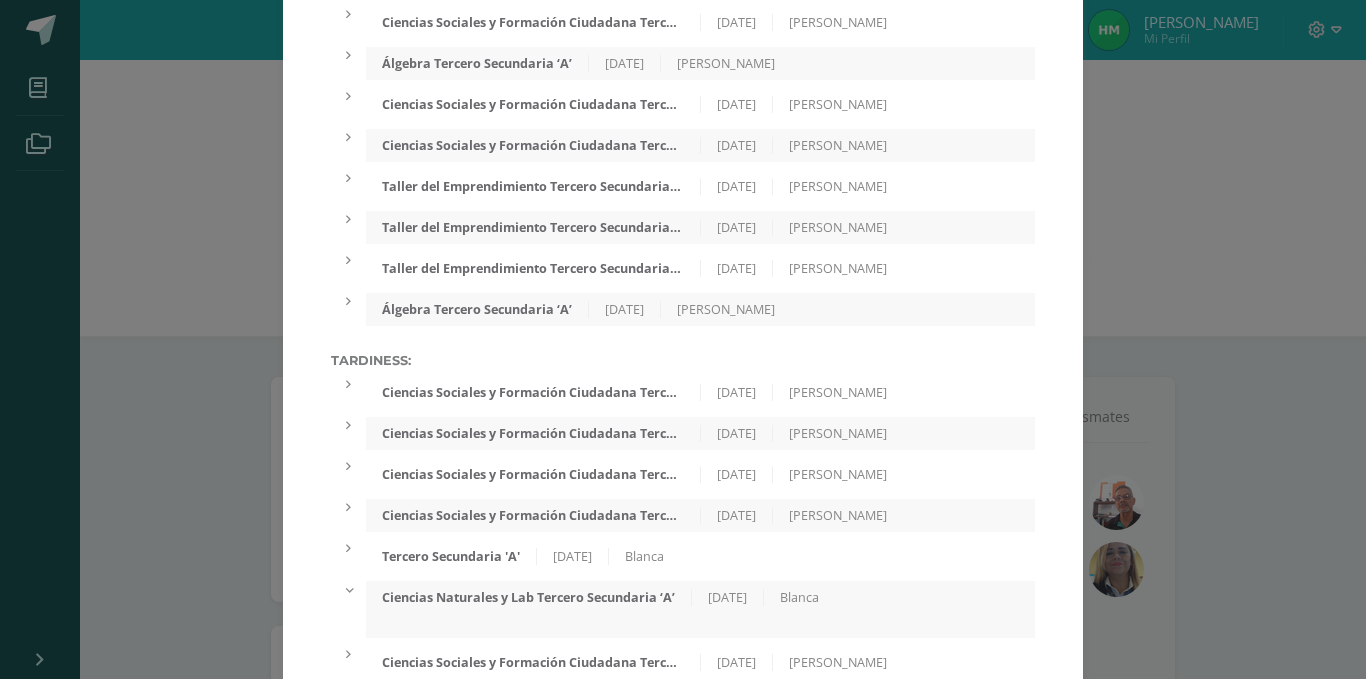 click on "Ciencias Naturales y Lab Tercero Secundaria ‘A’
[DATE]
Blanca" at bounding box center (700, 597) 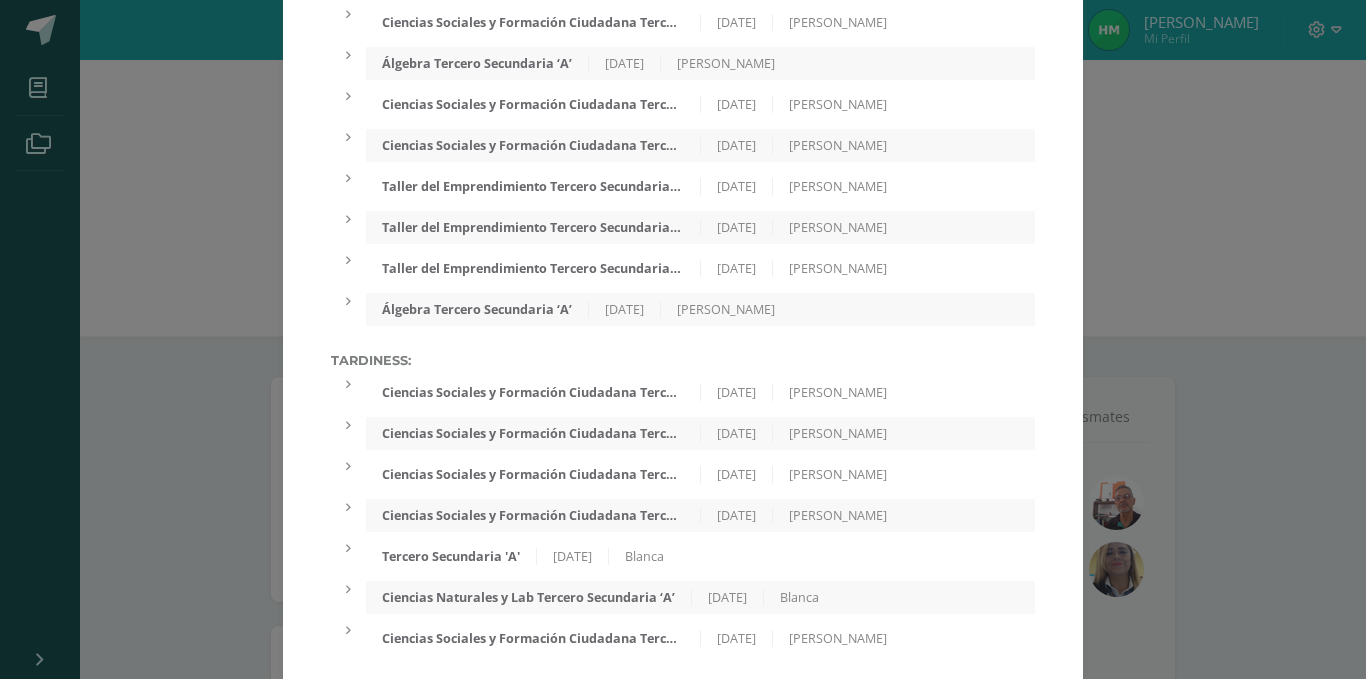 click on "Ciencias Naturales y Lab Tercero Secundaria ‘A’" at bounding box center (529, 597) 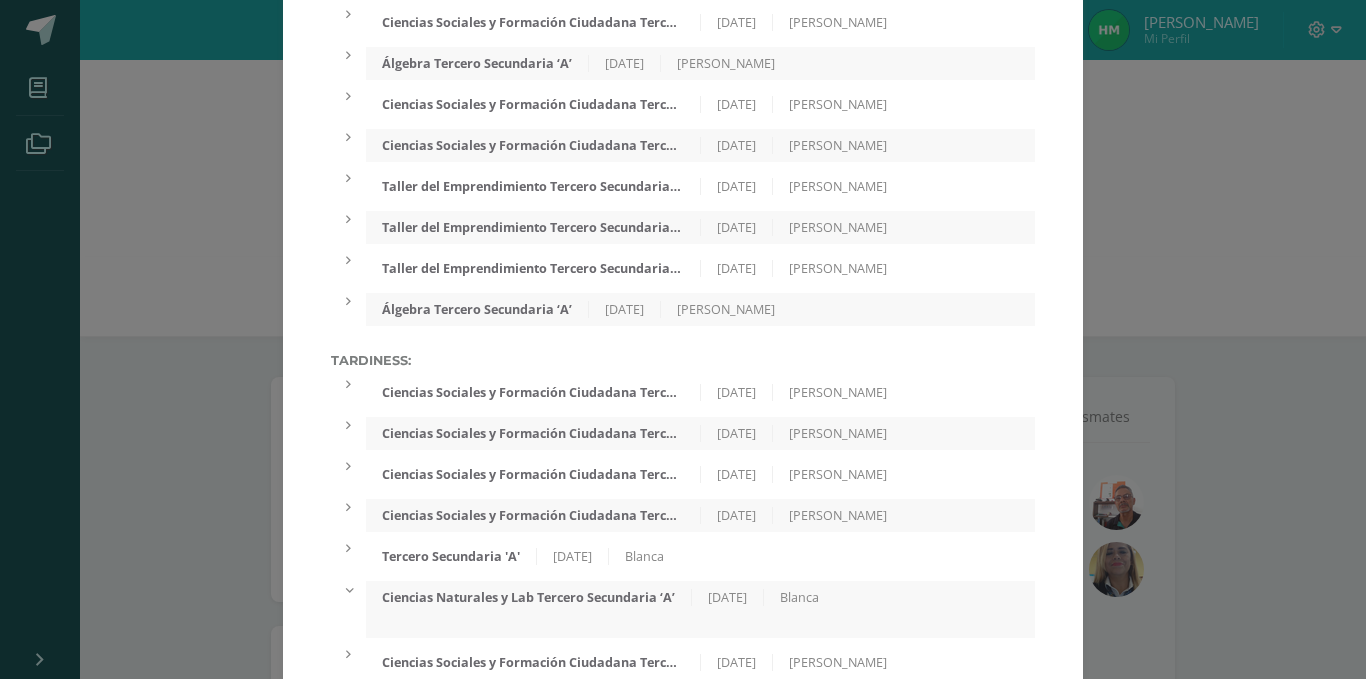 click on "Ciencias Naturales y Lab Tercero Secundaria ‘A’" at bounding box center (529, 597) 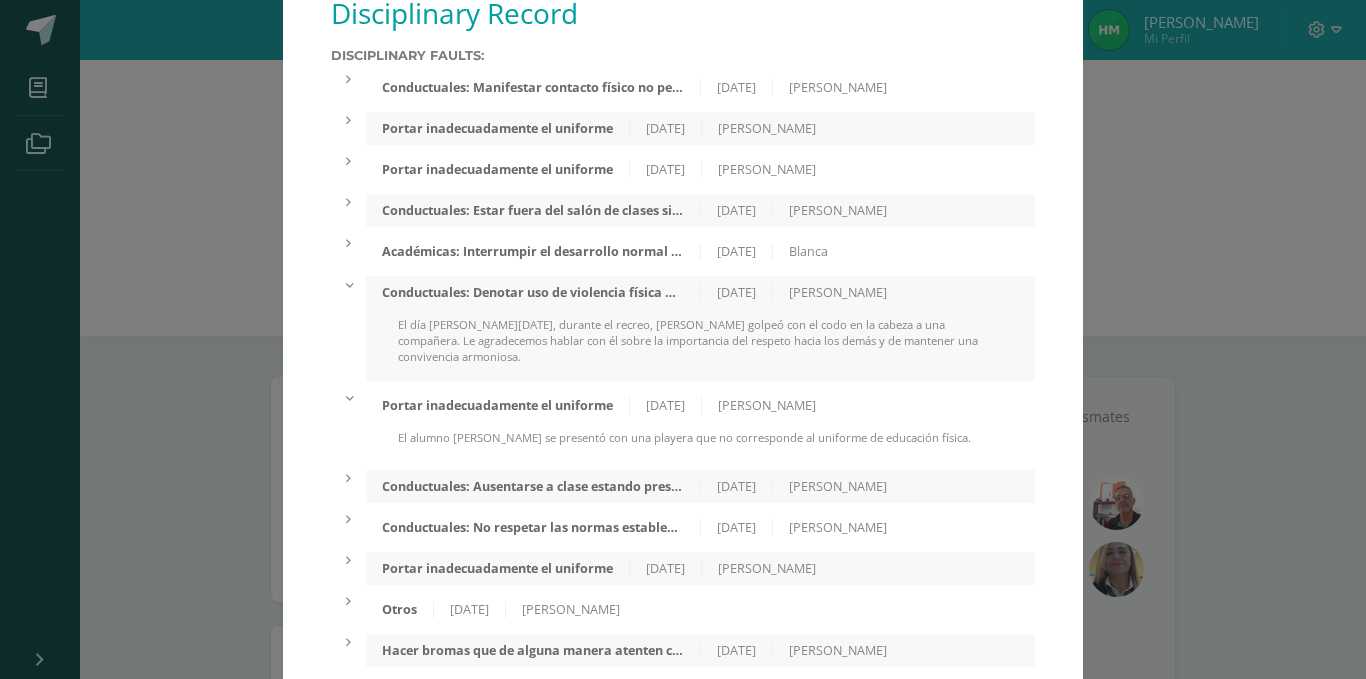 scroll, scrollTop: 0, scrollLeft: 0, axis: both 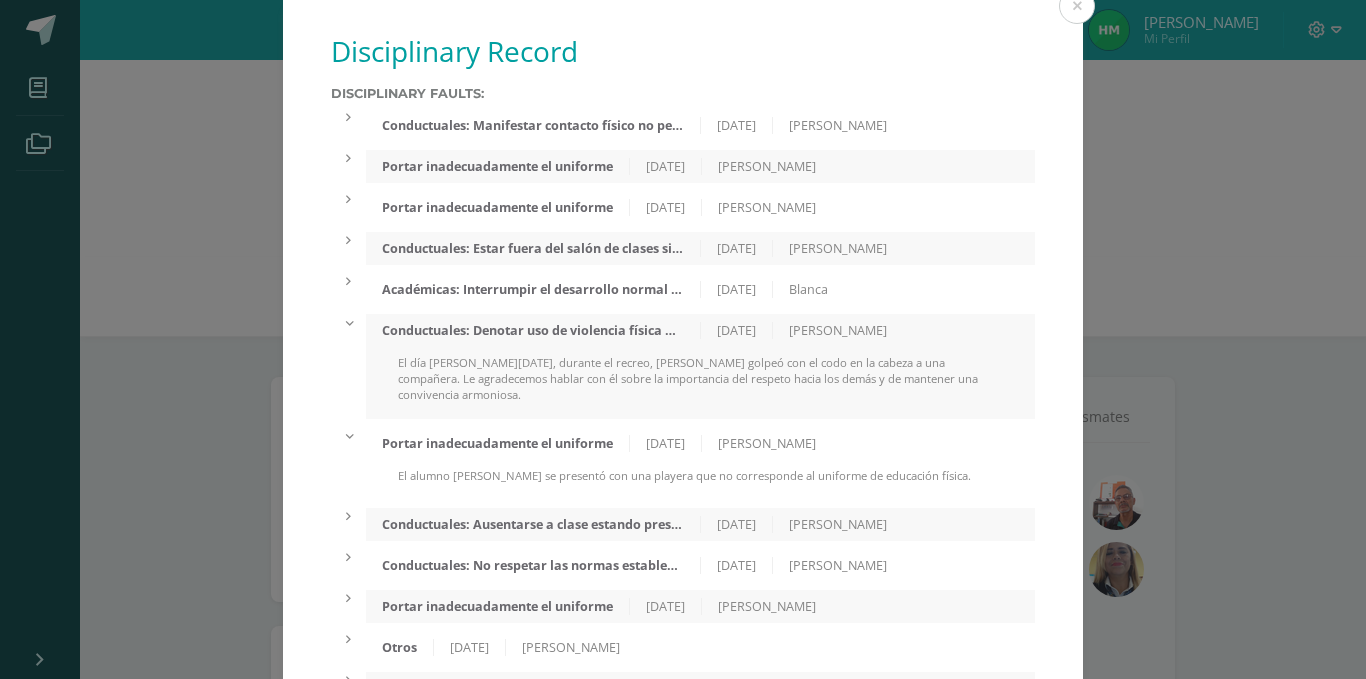 click on "Académicas: Interrumpir el desarrollo normal de la clase." at bounding box center [533, 289] 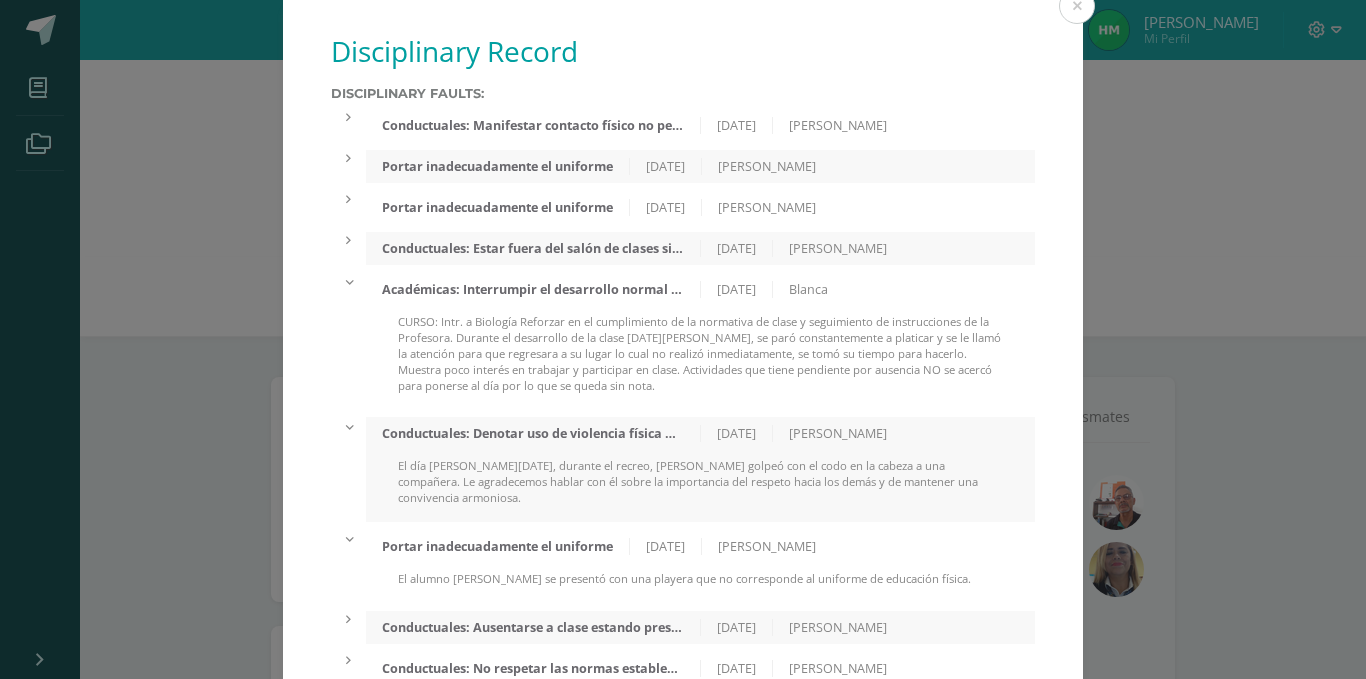 click on "Académicas: Interrumpir el desarrollo normal de la clase." at bounding box center [533, 289] 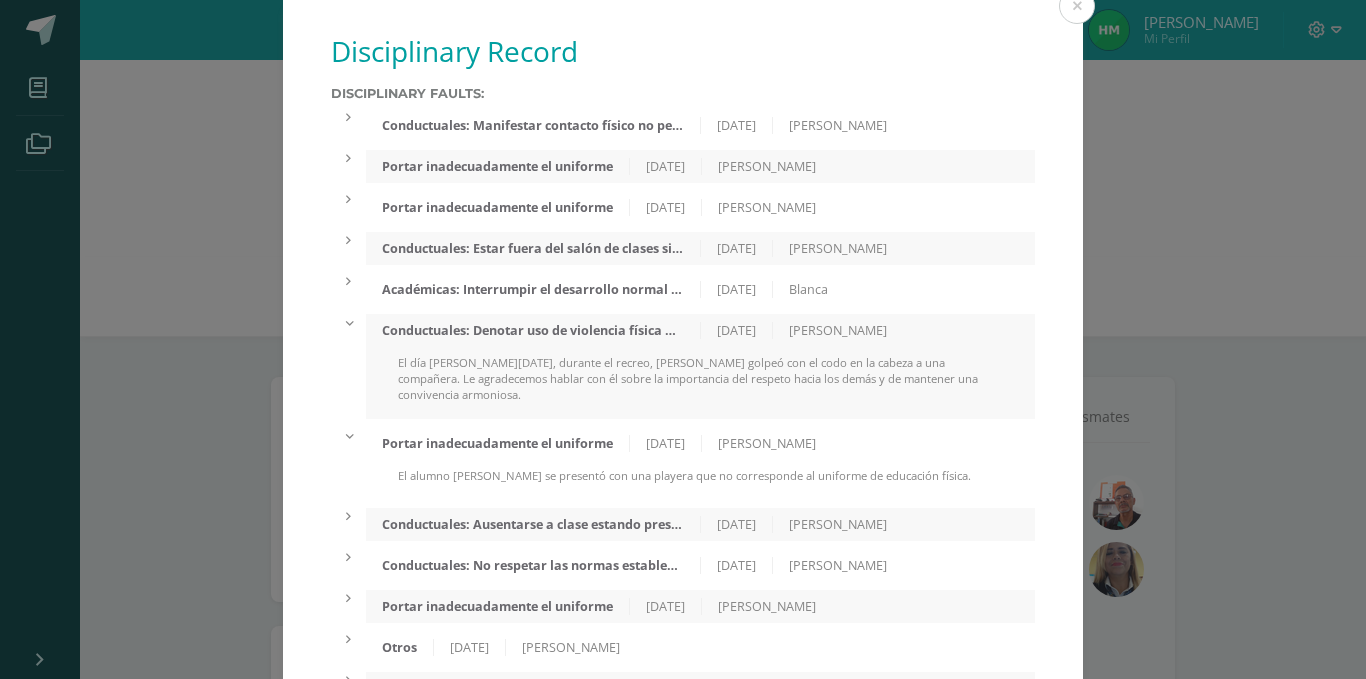click on "Académicas: Interrumpir el desarrollo normal de la clase." at bounding box center (533, 289) 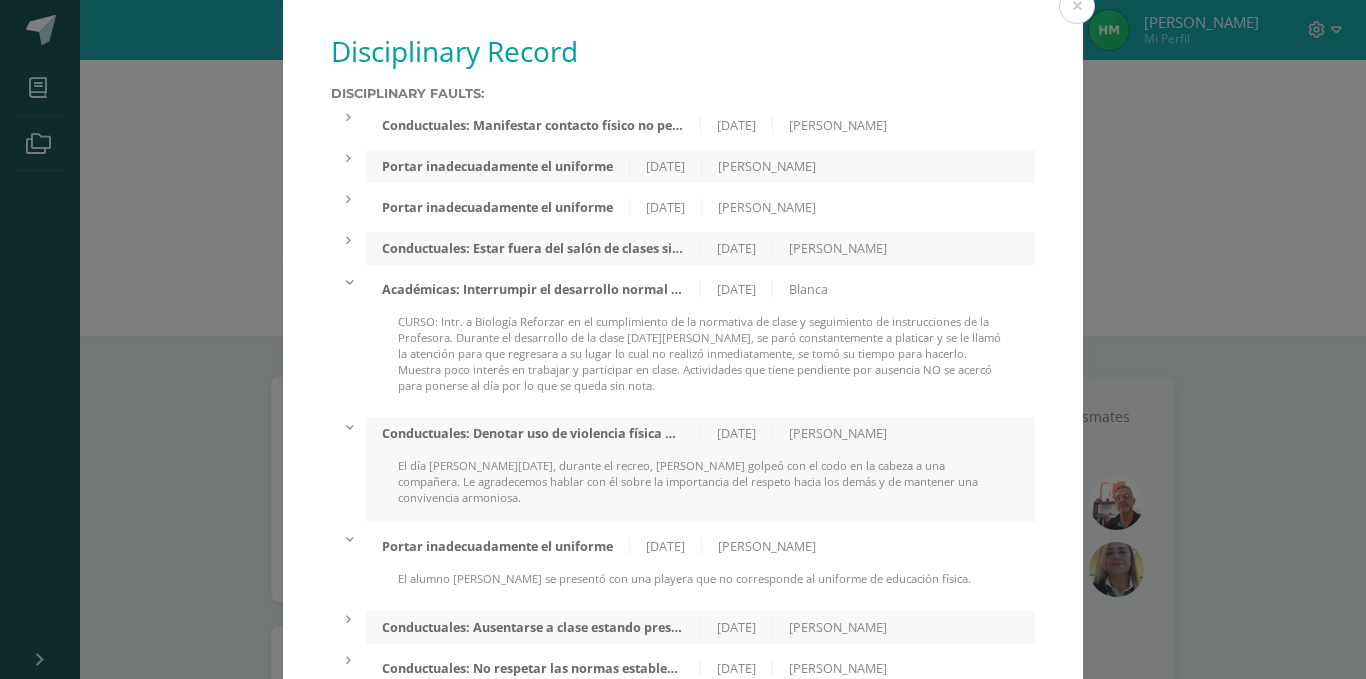 drag, startPoint x: 673, startPoint y: 431, endPoint x: 593, endPoint y: 335, distance: 124.964 